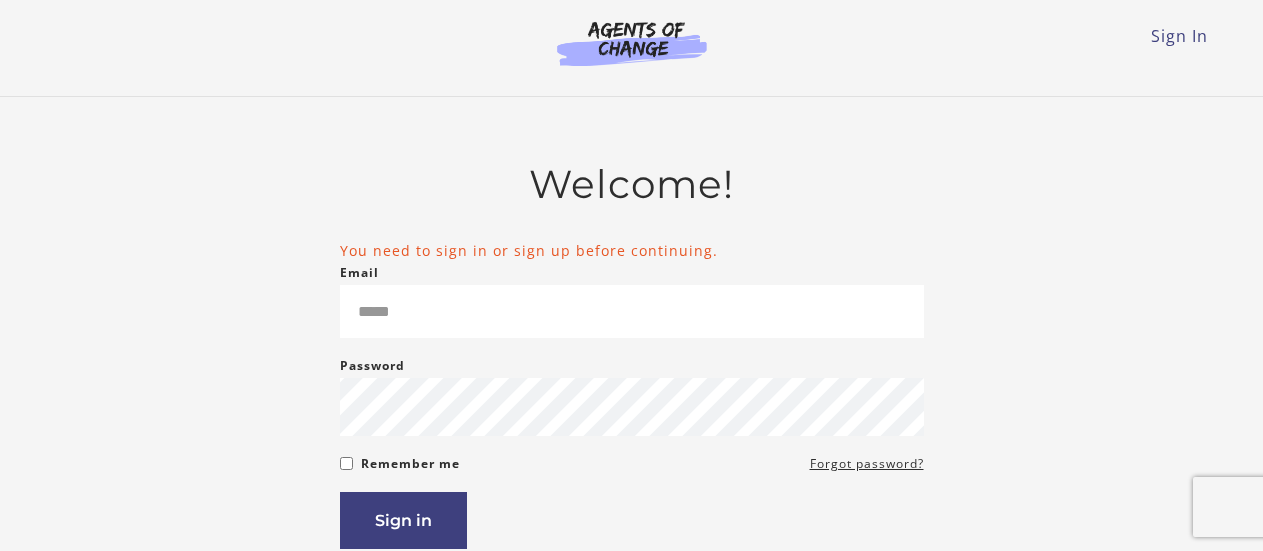 scroll, scrollTop: 0, scrollLeft: 0, axis: both 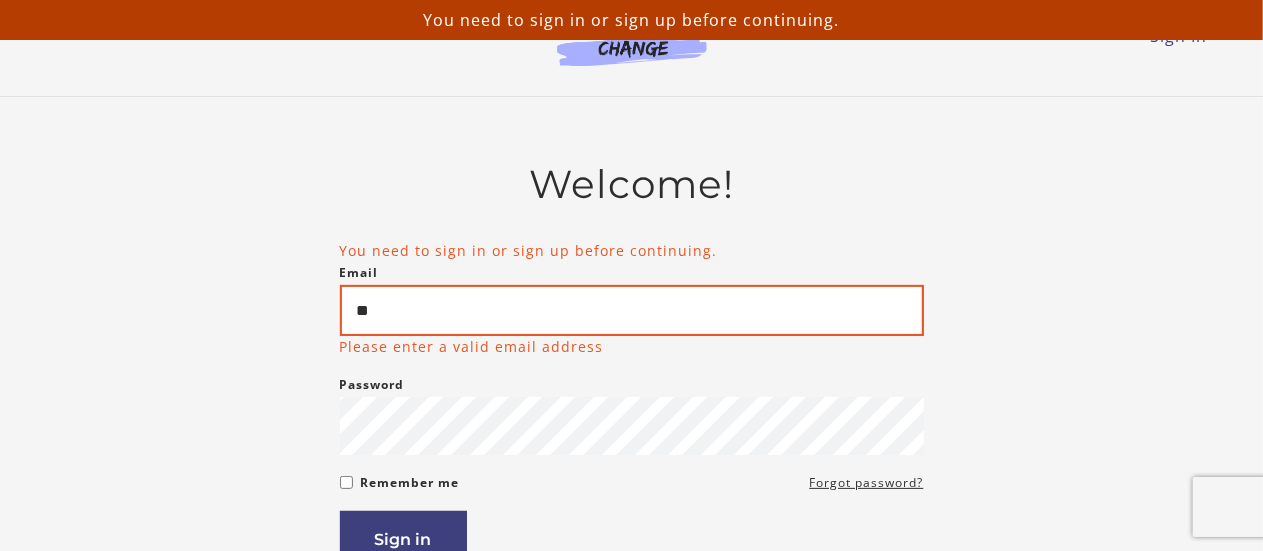 click on "**" at bounding box center [632, 310] 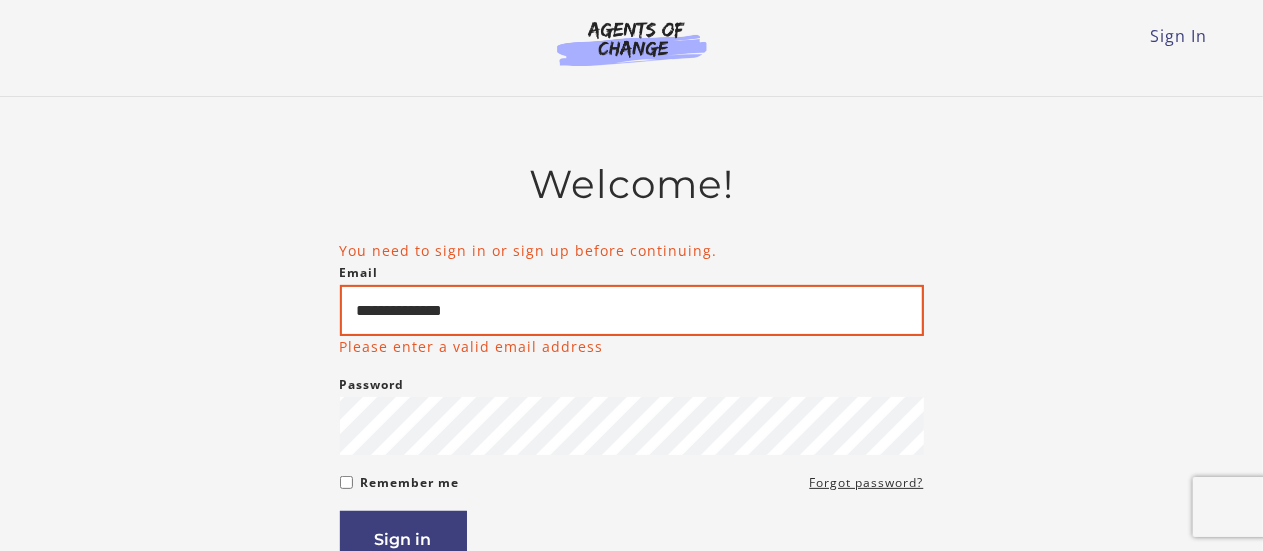 click on "**********" at bounding box center [632, 310] 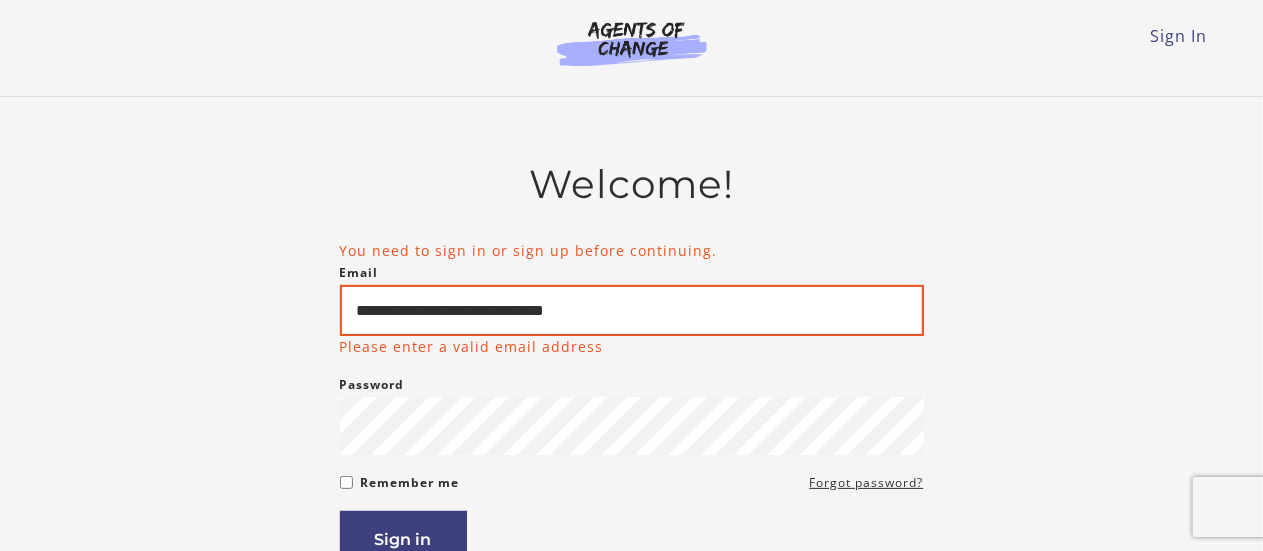 type on "**********" 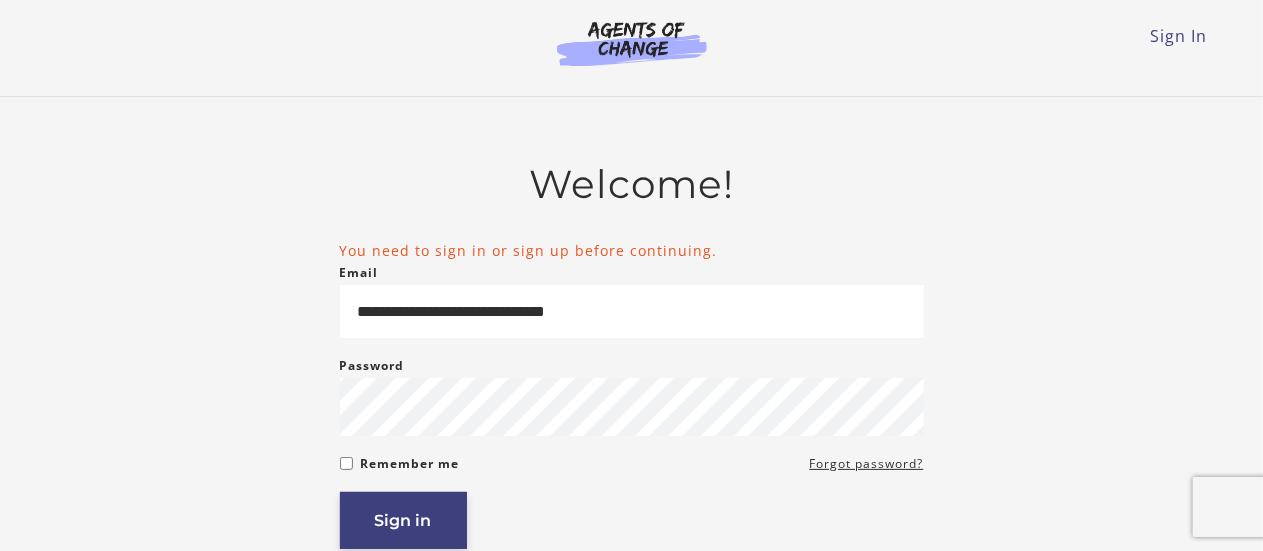 click on "Sign in" at bounding box center (403, 520) 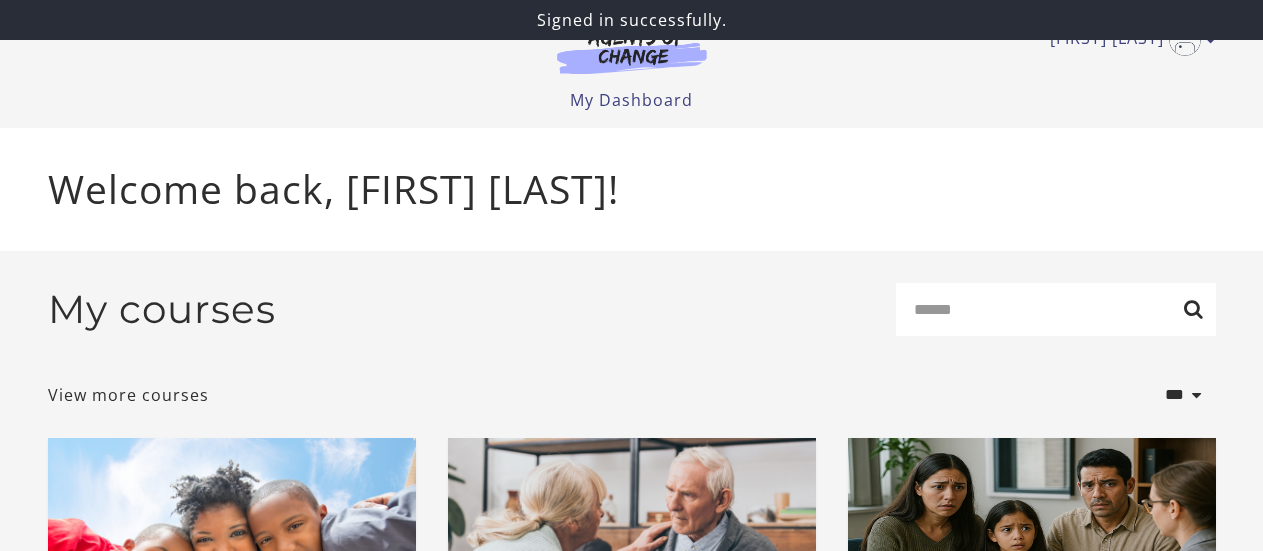 scroll, scrollTop: 0, scrollLeft: 0, axis: both 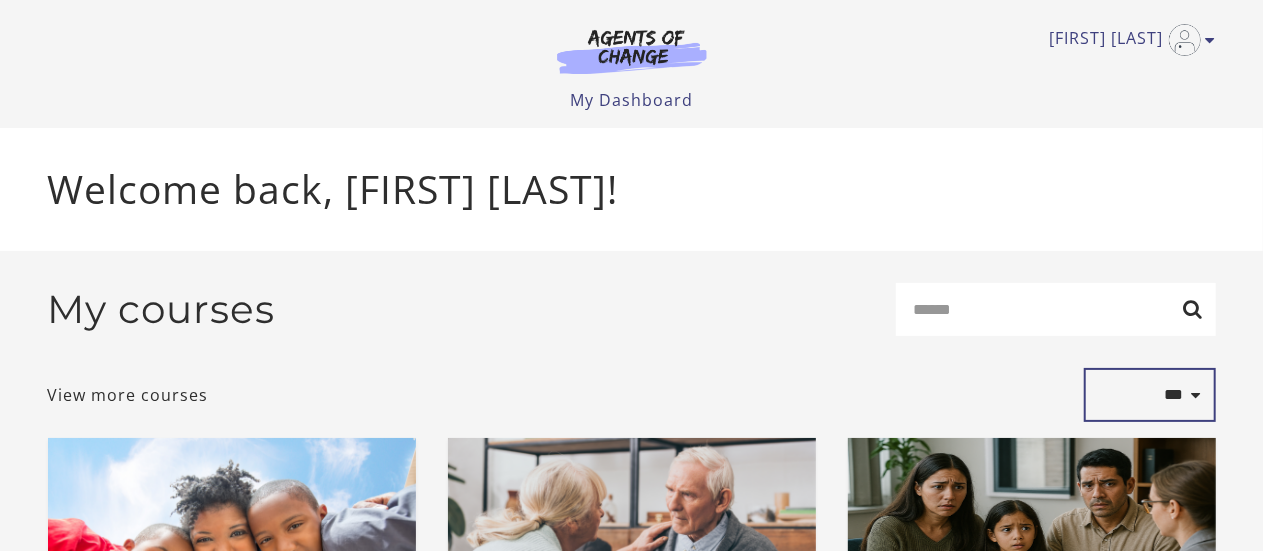 click on "**********" at bounding box center [1150, 395] 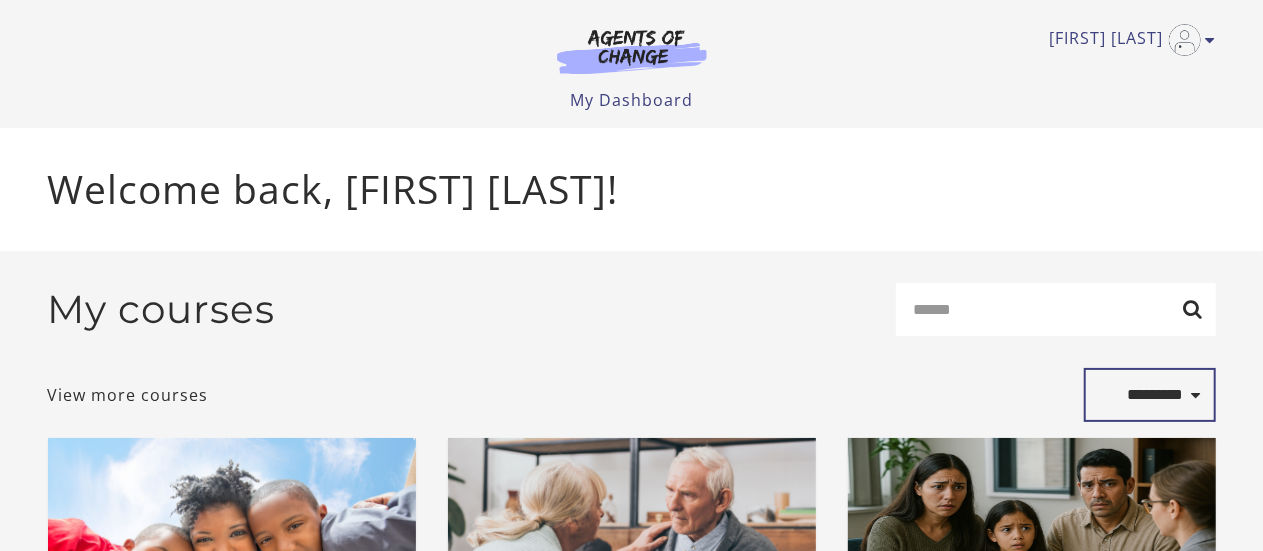 click on "**********" at bounding box center (1150, 395) 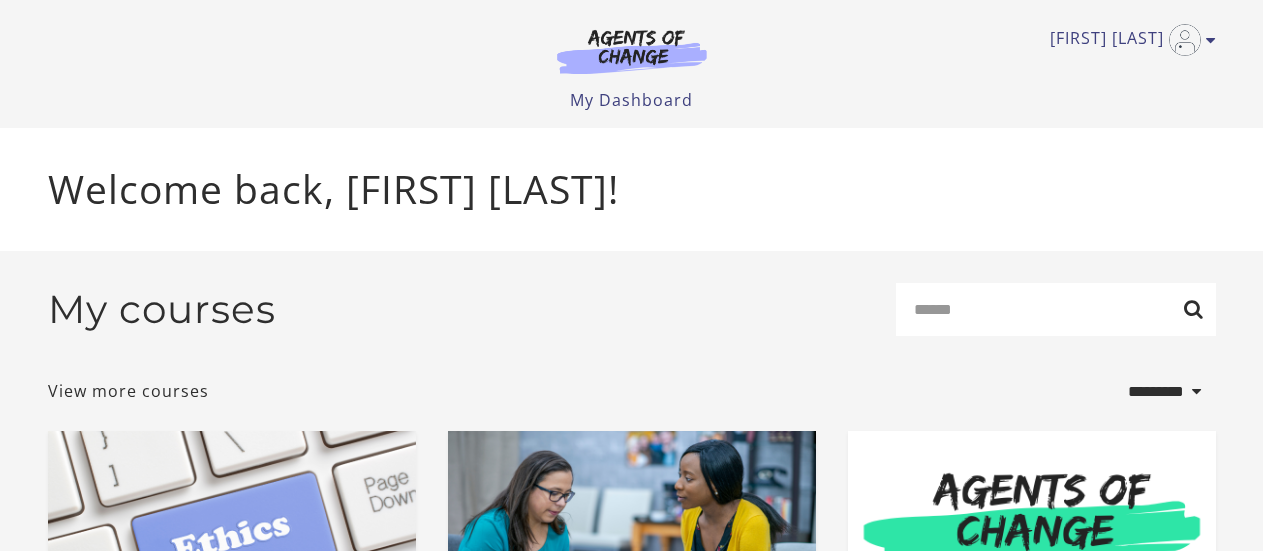select on "*********" 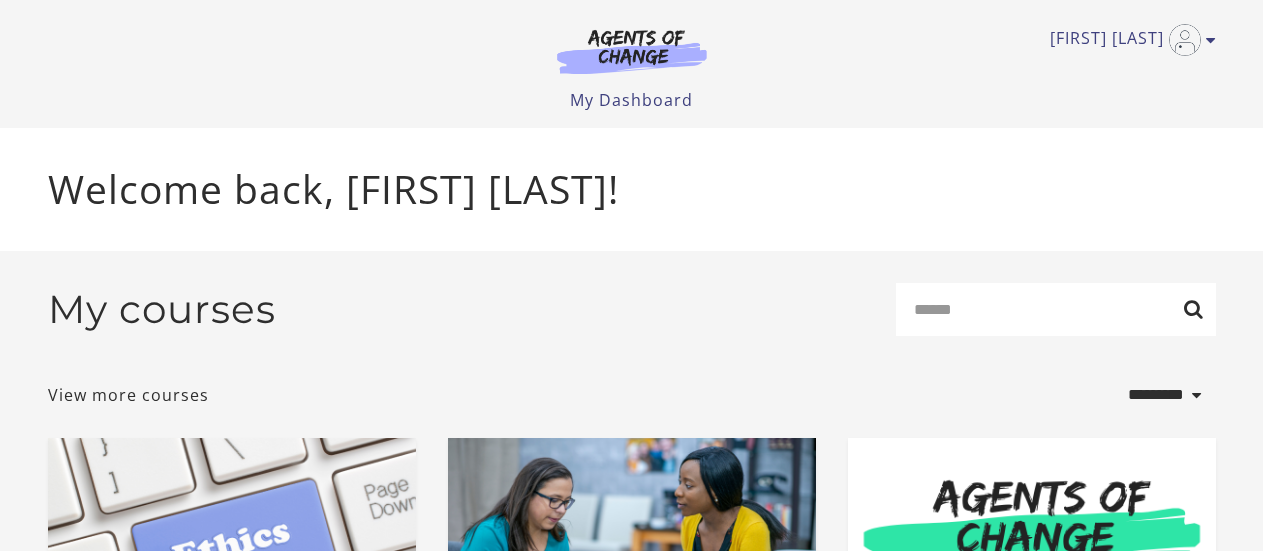 scroll, scrollTop: 0, scrollLeft: 0, axis: both 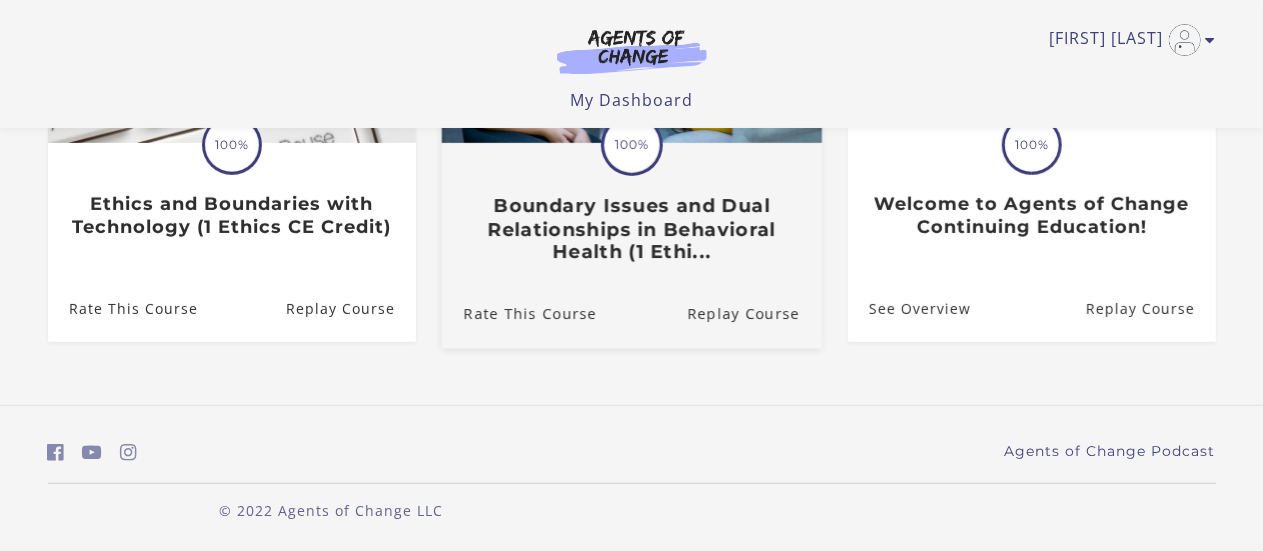 click on "Boundary Issues and Dual Relationships in Behavioral Health (1 Ethi..." at bounding box center (631, 229) 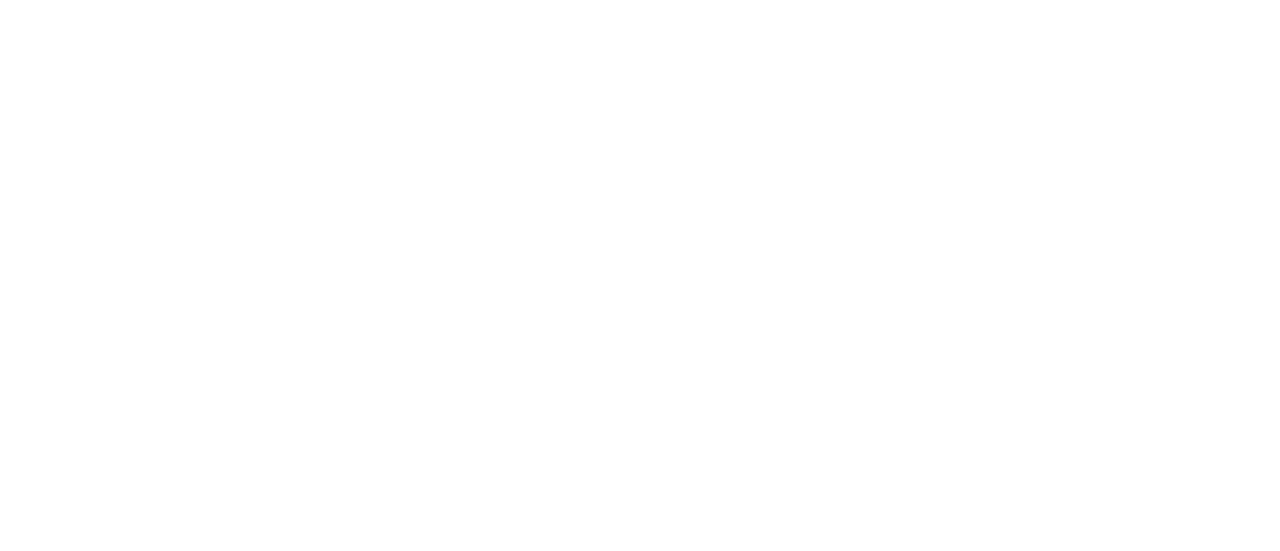 scroll, scrollTop: 0, scrollLeft: 0, axis: both 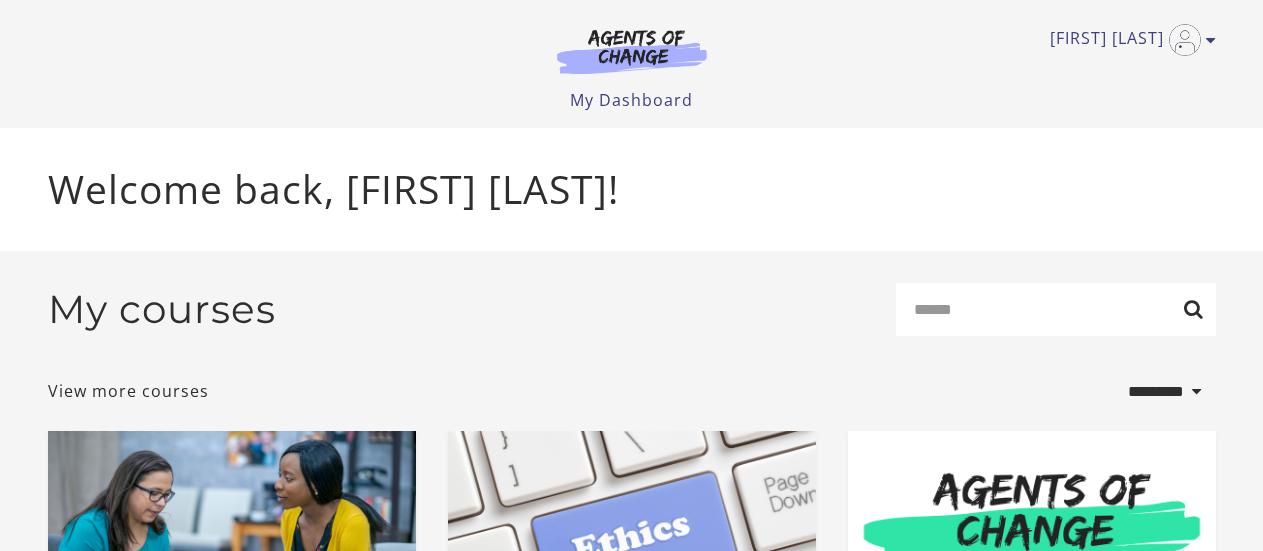 select on "*********" 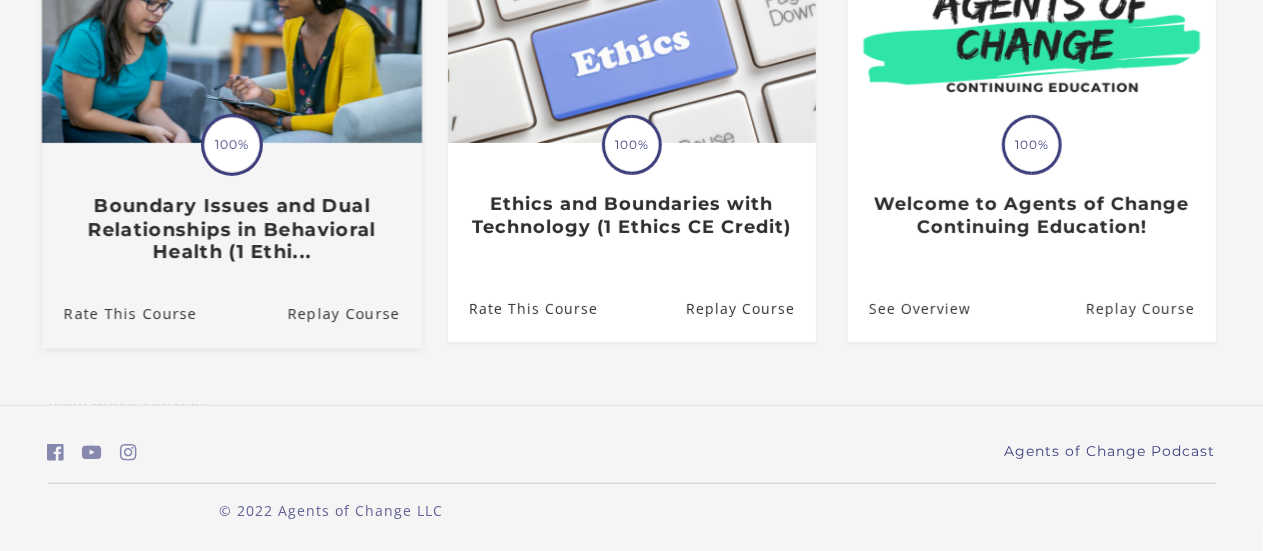 scroll, scrollTop: 496, scrollLeft: 0, axis: vertical 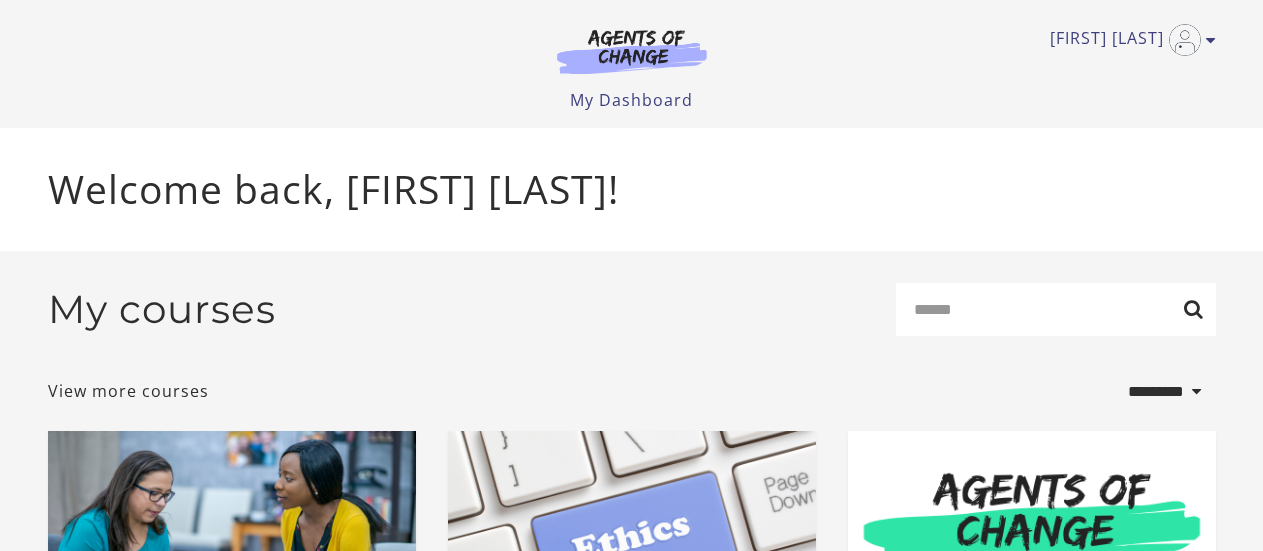 select on "*********" 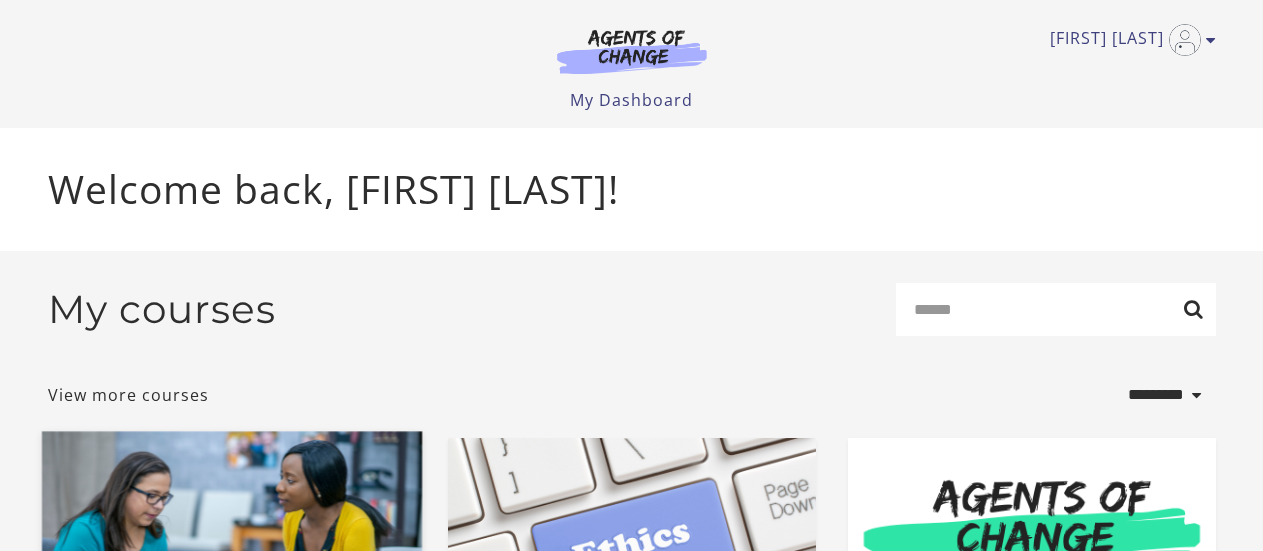 scroll, scrollTop: 497, scrollLeft: 0, axis: vertical 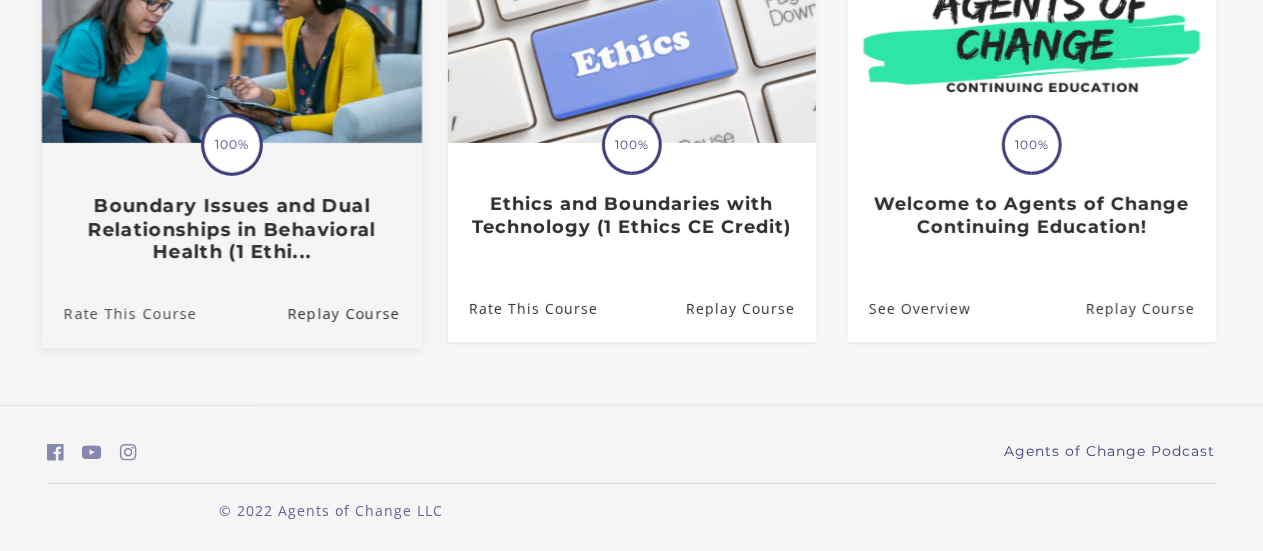 click on "Rate This Course" at bounding box center [118, 313] 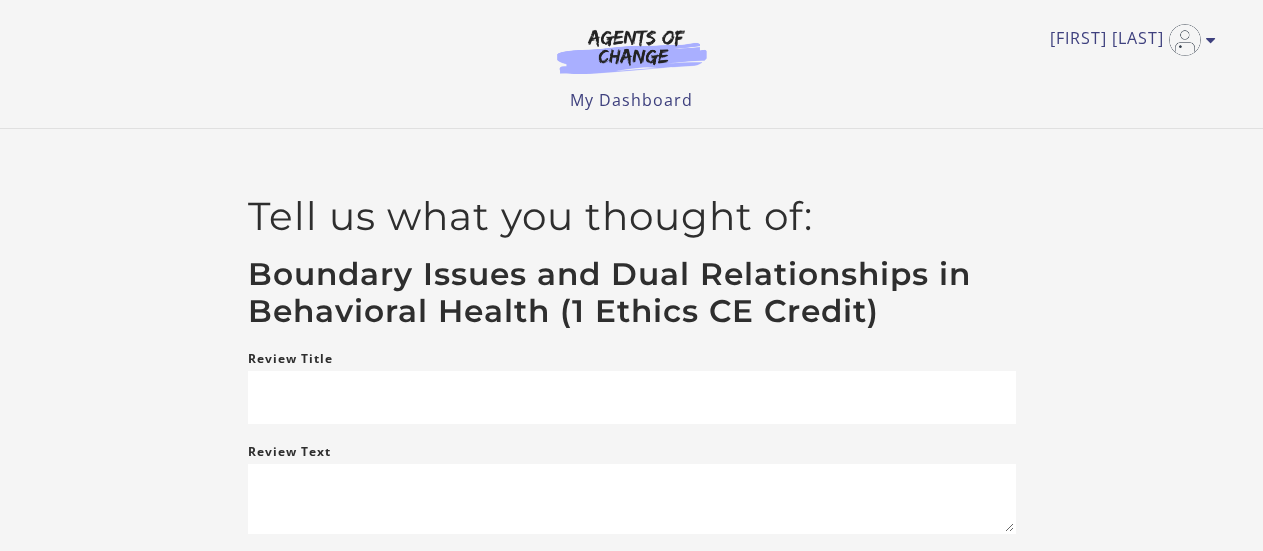 scroll, scrollTop: 0, scrollLeft: 0, axis: both 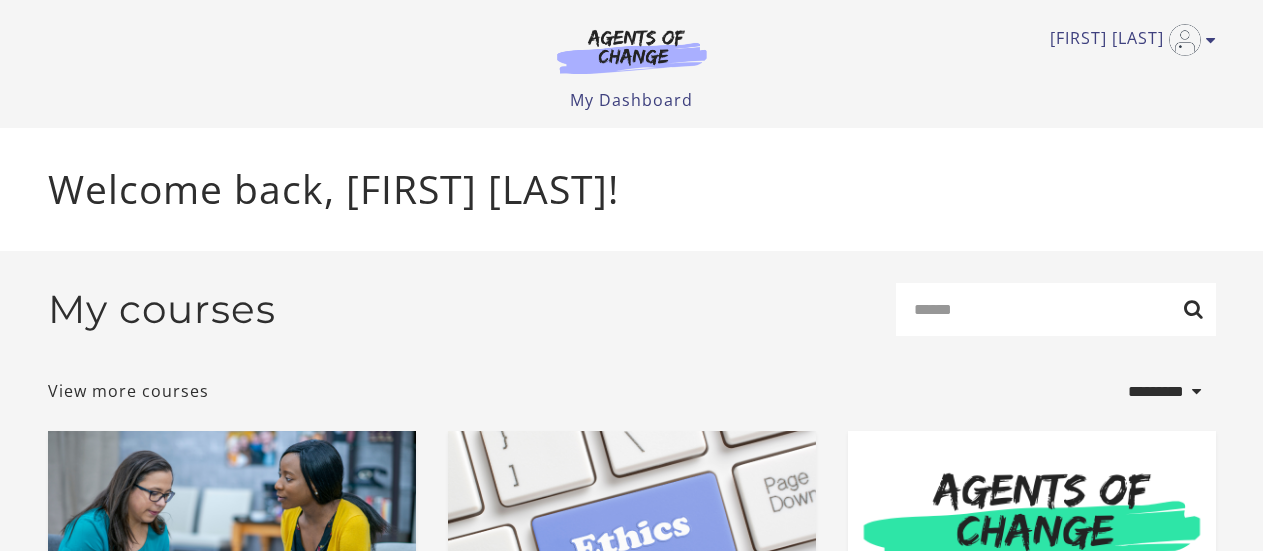 select on "*********" 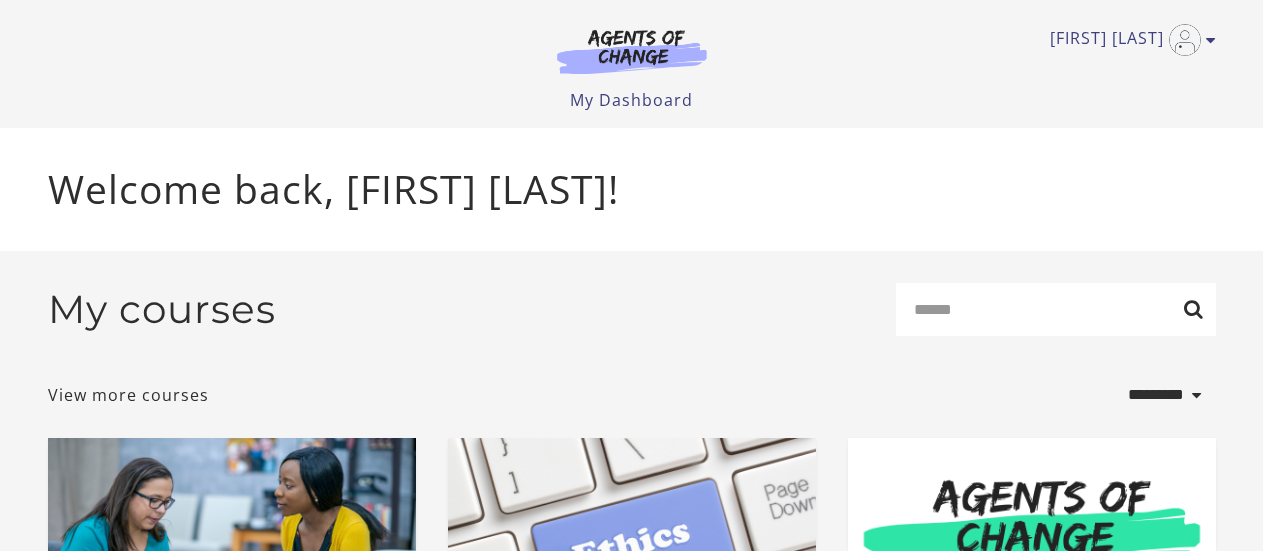 scroll, scrollTop: 497, scrollLeft: 0, axis: vertical 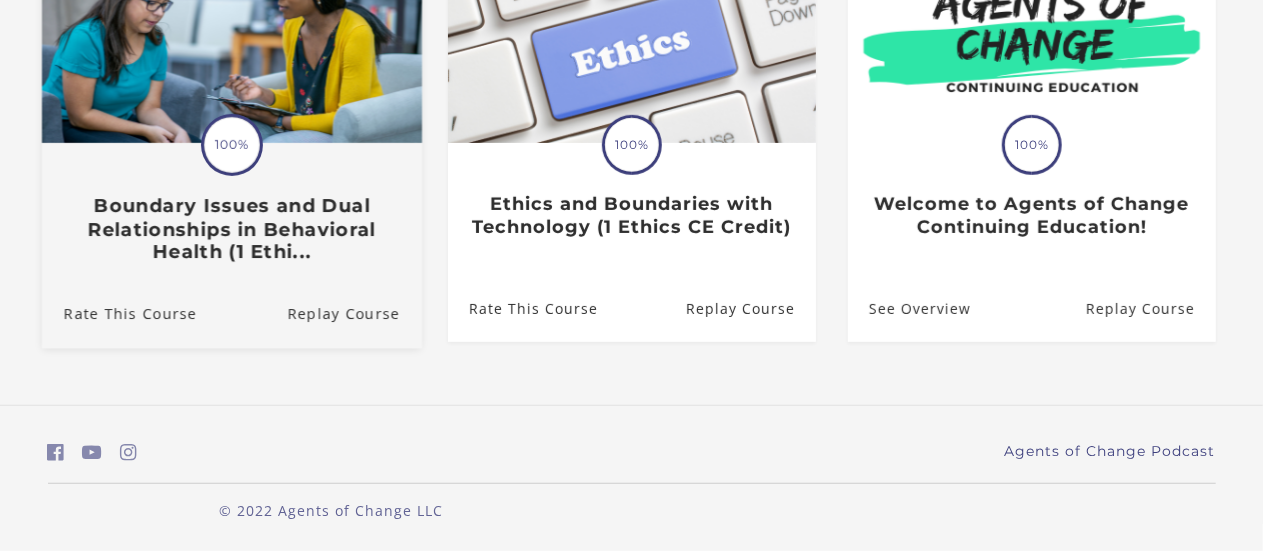 click on "Translation missing: en.liquid.partials.dashboard_course_card.progress_description: 100%
100%
Boundary Issues and Dual Relationships in Behavioral Health (1 Ethi..." at bounding box center (231, 204) 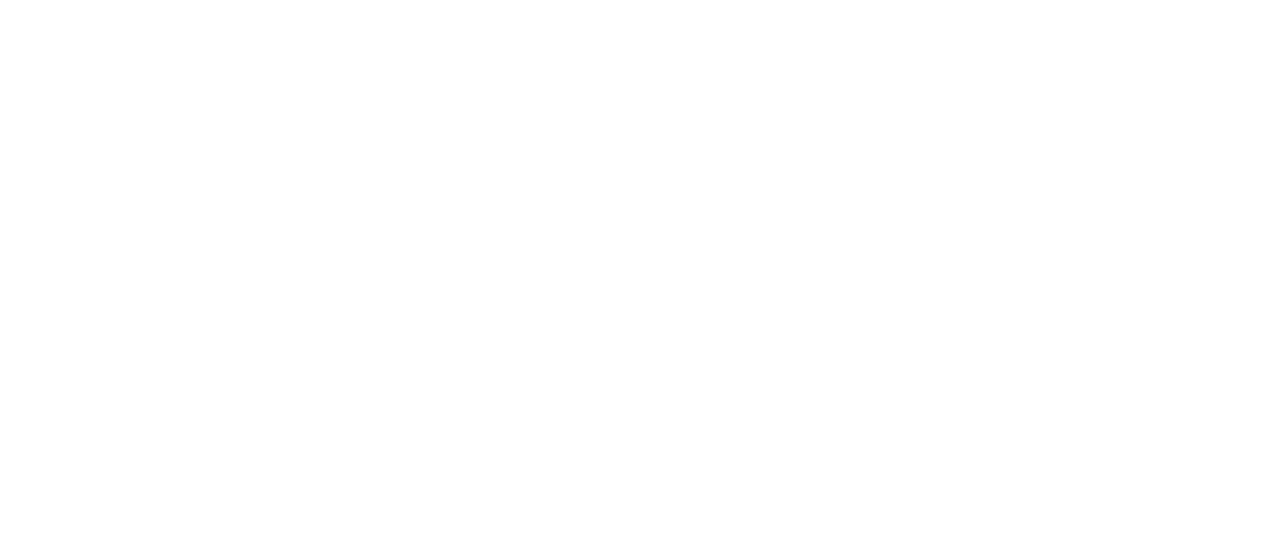 scroll, scrollTop: 0, scrollLeft: 0, axis: both 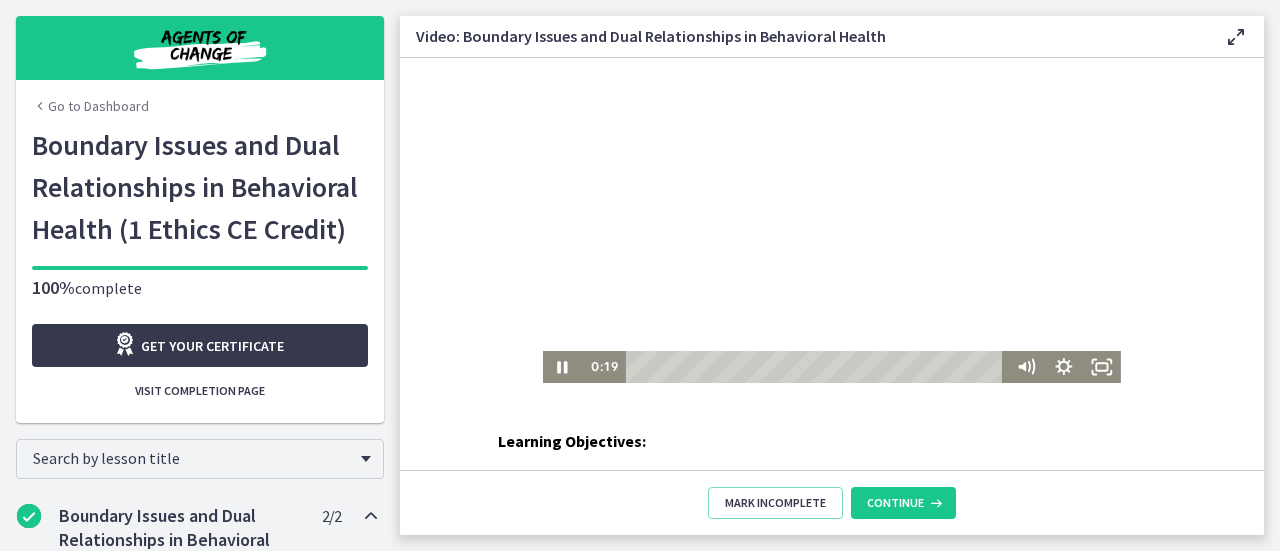 click at bounding box center (832, 220) 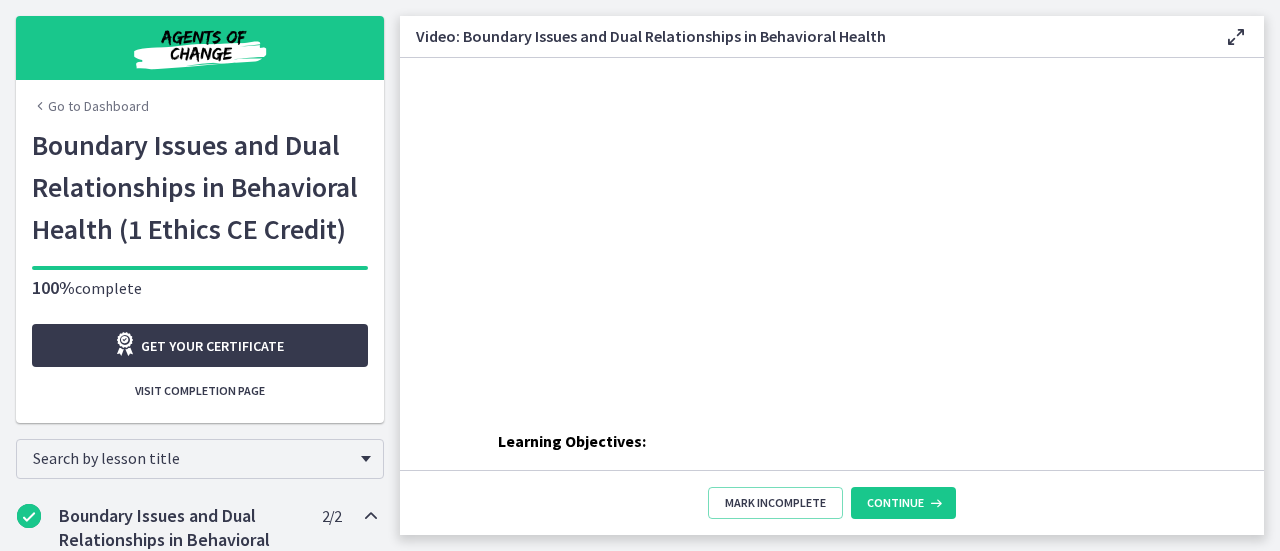 scroll, scrollTop: 360, scrollLeft: 0, axis: vertical 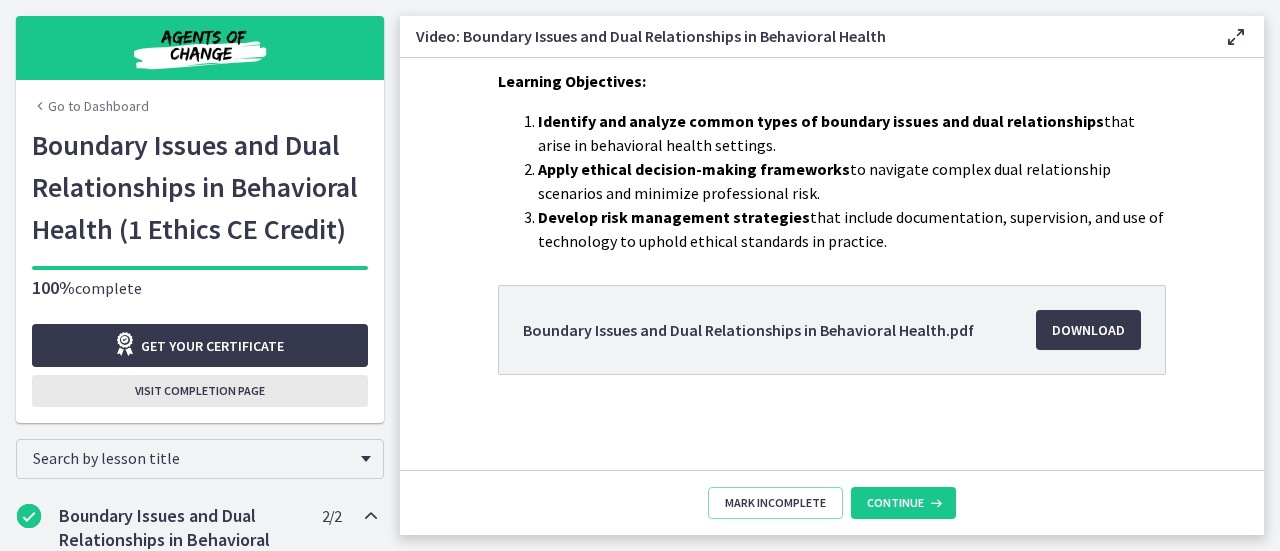 click on "Visit completion page" at bounding box center [200, 391] 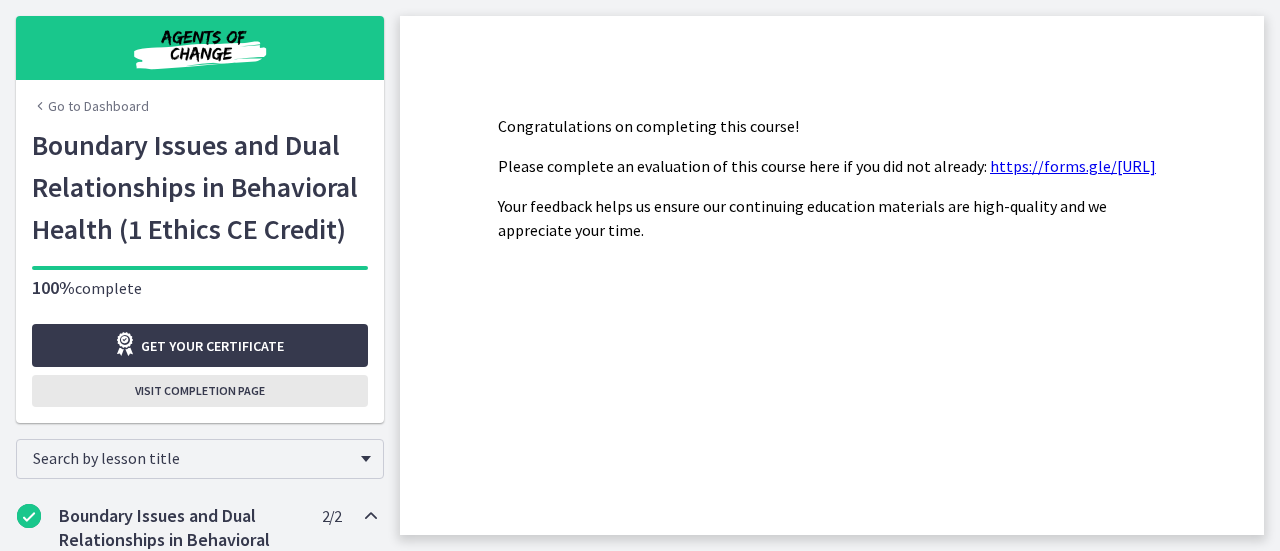 scroll, scrollTop: 0, scrollLeft: 0, axis: both 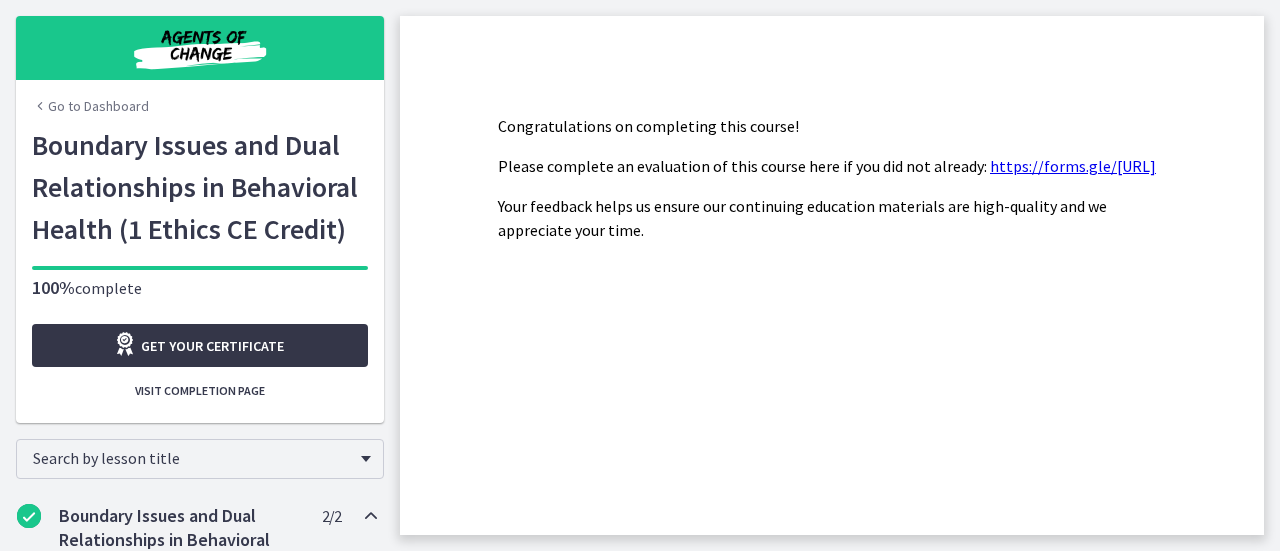 click on "Get your certificate" at bounding box center [212, 346] 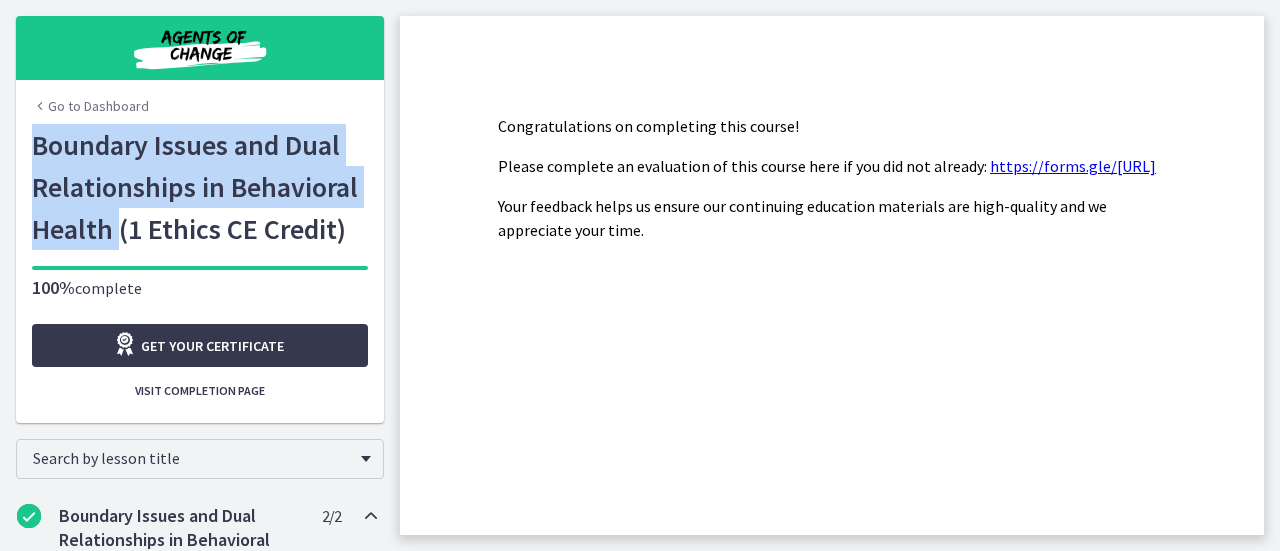 drag, startPoint x: 30, startPoint y: 134, endPoint x: 110, endPoint y: 219, distance: 116.72617 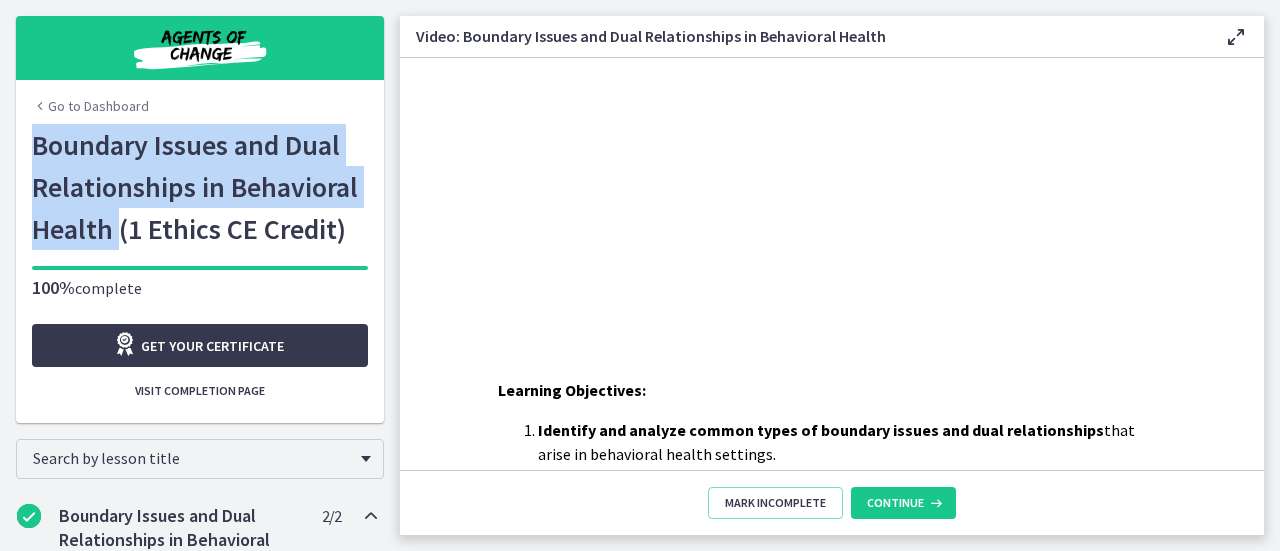 scroll, scrollTop: 0, scrollLeft: 0, axis: both 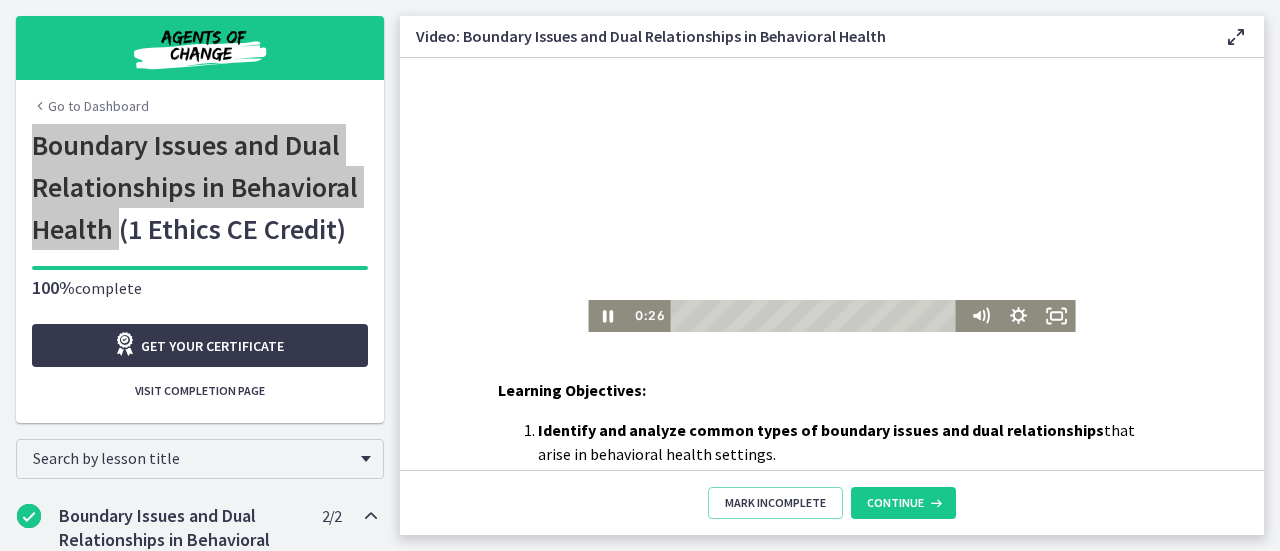 click at bounding box center [831, 195] 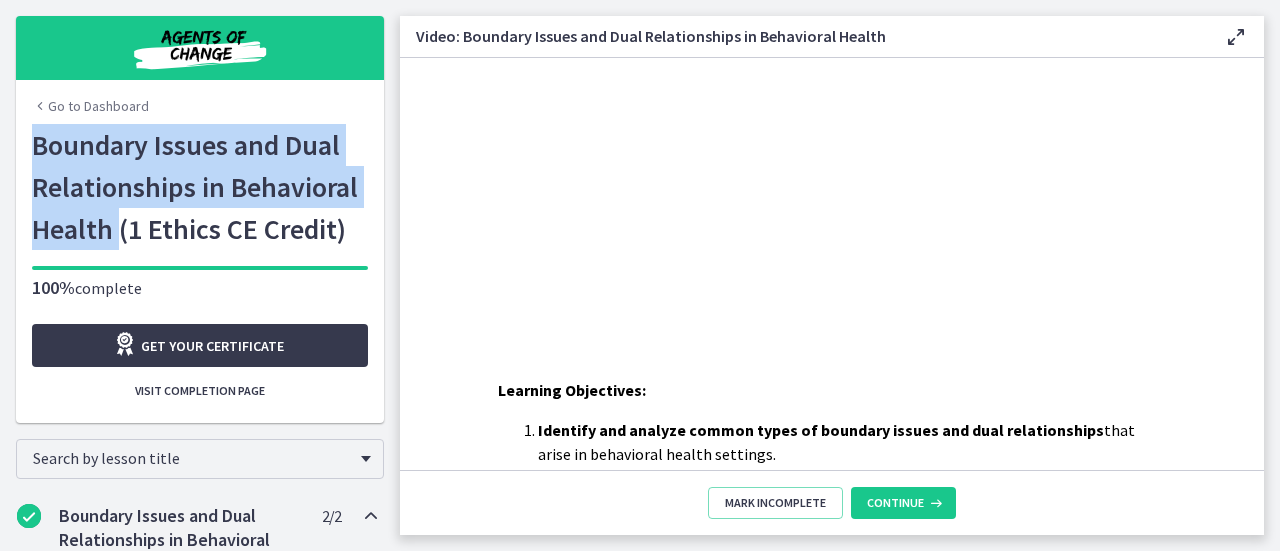 click on "Go to Dashboard" at bounding box center [90, 106] 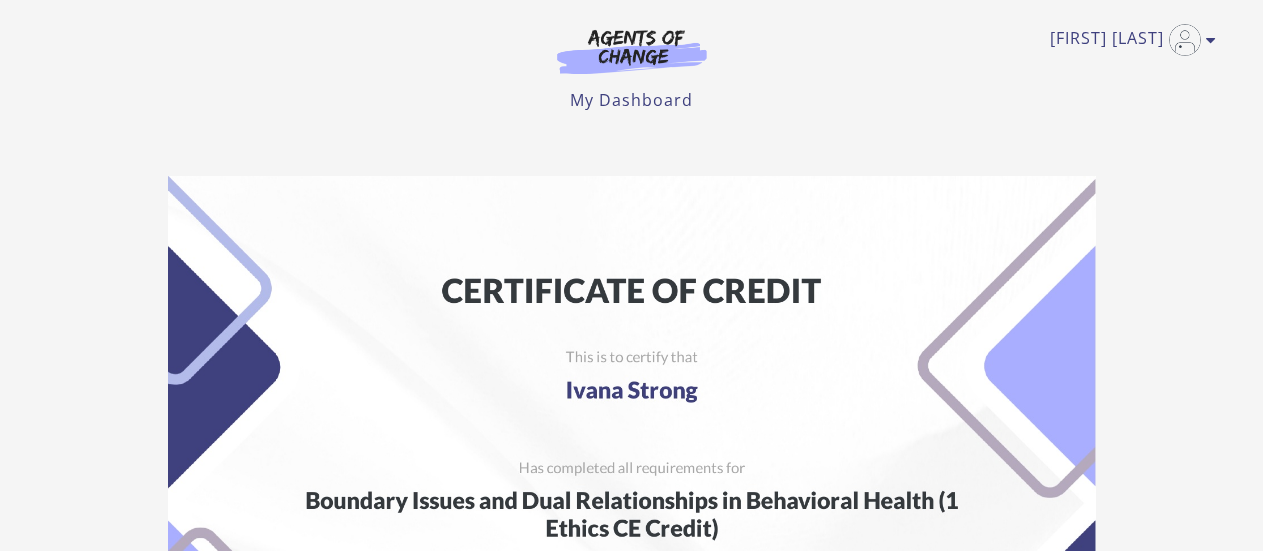 scroll, scrollTop: 0, scrollLeft: 0, axis: both 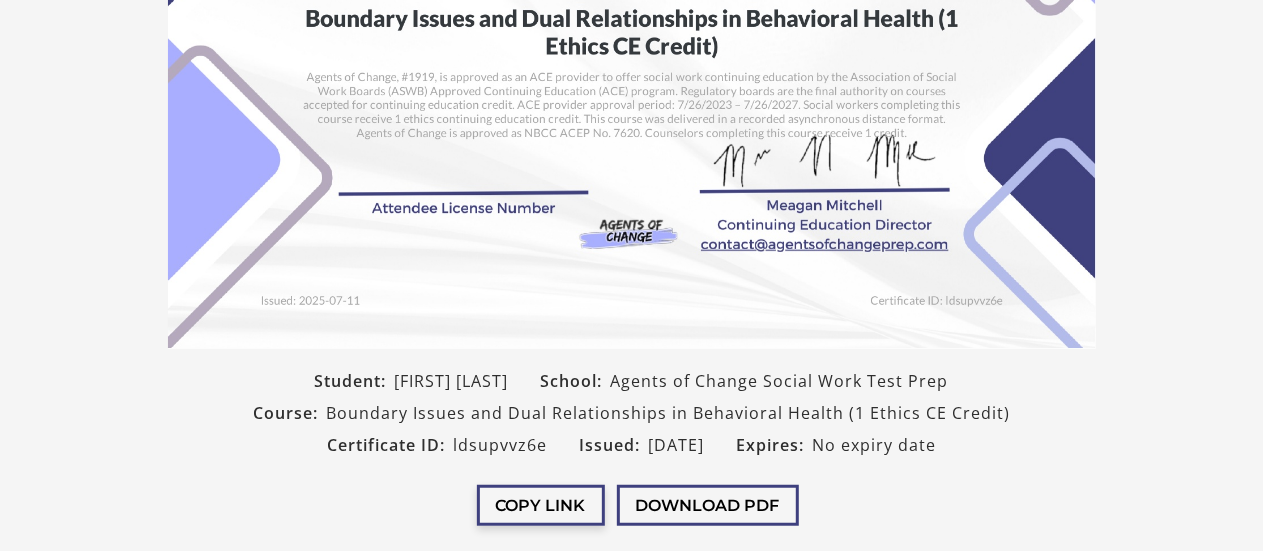 click on "Copy Link" at bounding box center [541, 505] 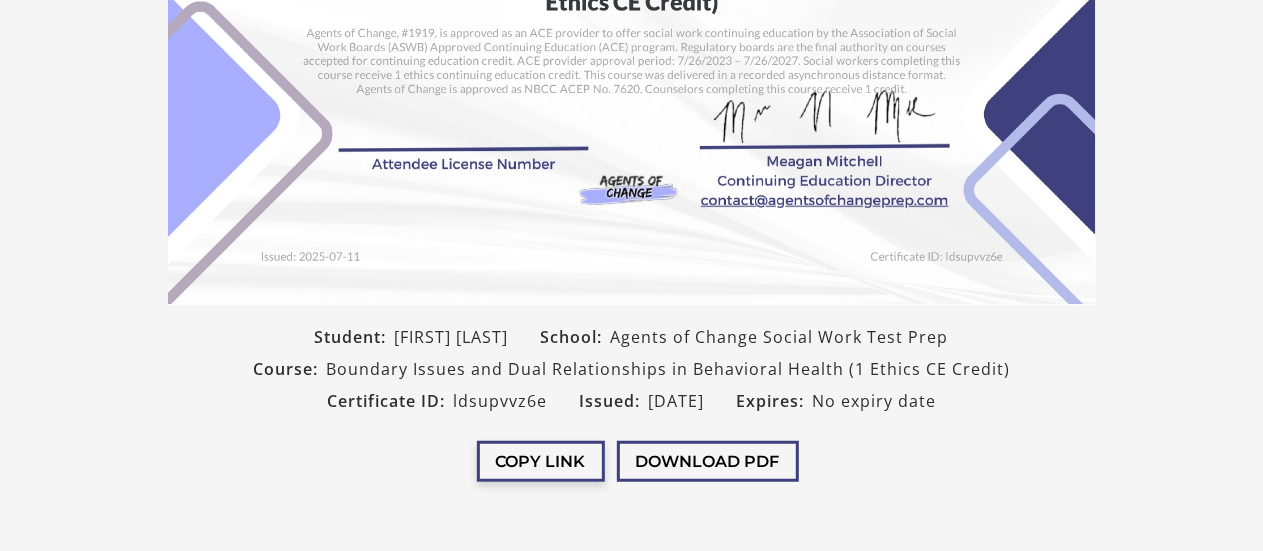 scroll, scrollTop: 550, scrollLeft: 0, axis: vertical 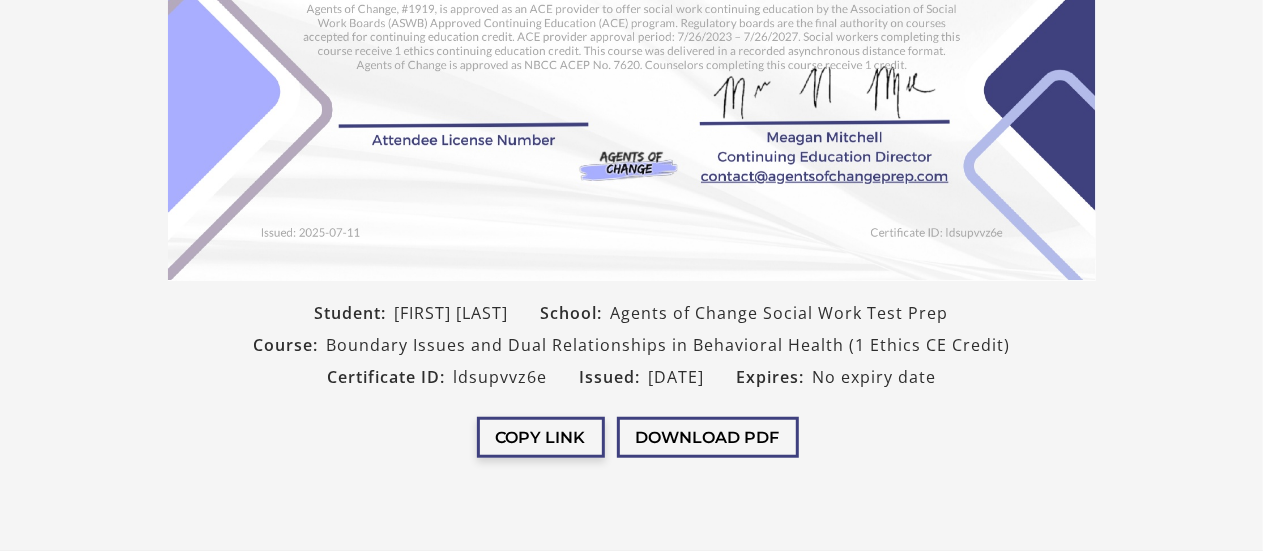 click on "Copy Link" at bounding box center [541, 437] 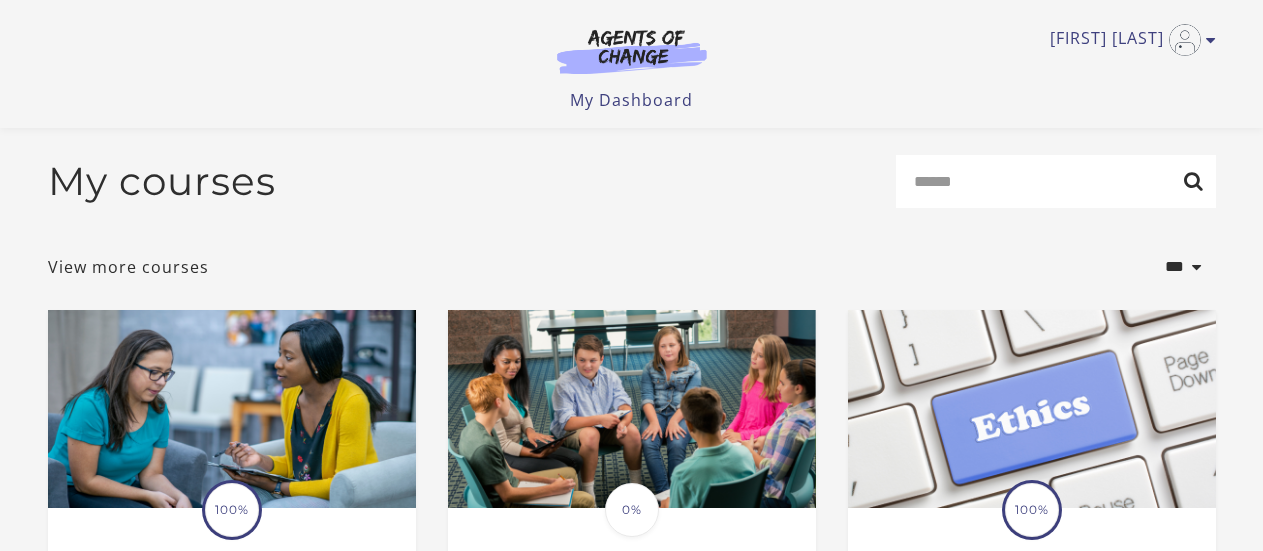 scroll, scrollTop: 300, scrollLeft: 0, axis: vertical 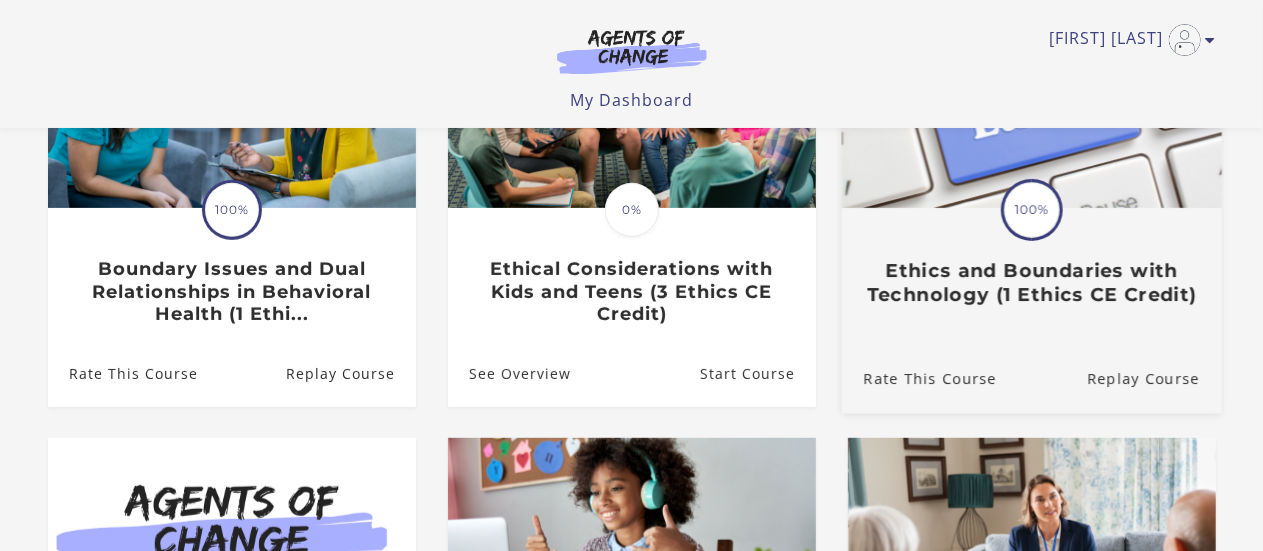 click on "Ethics and Boundaries with Technology (1 Ethics CE Credit)" at bounding box center (1031, 282) 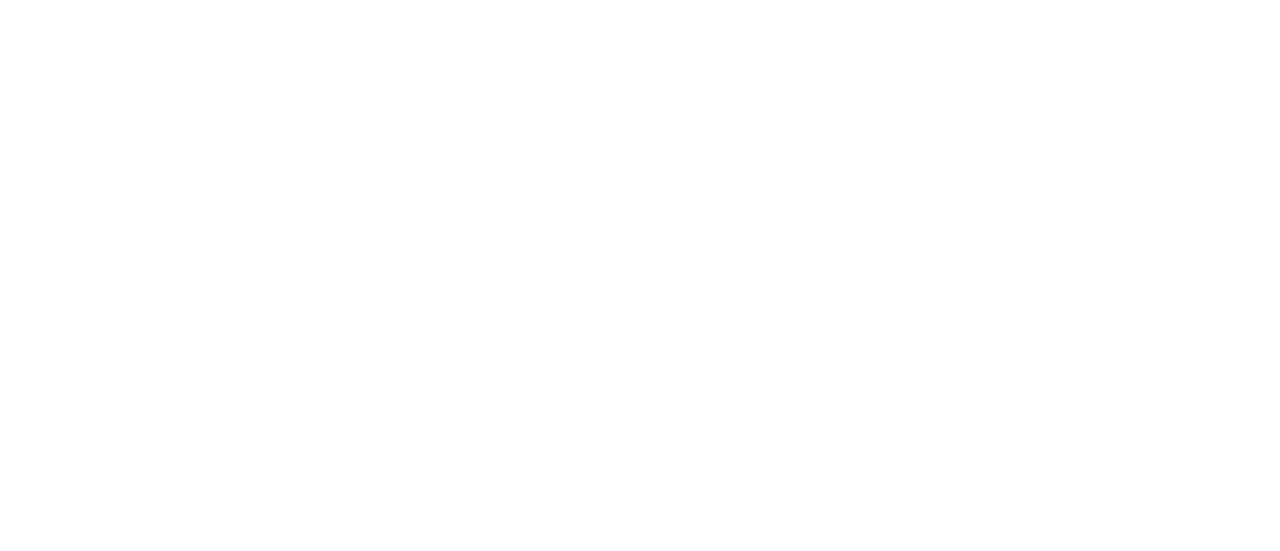scroll, scrollTop: 0, scrollLeft: 0, axis: both 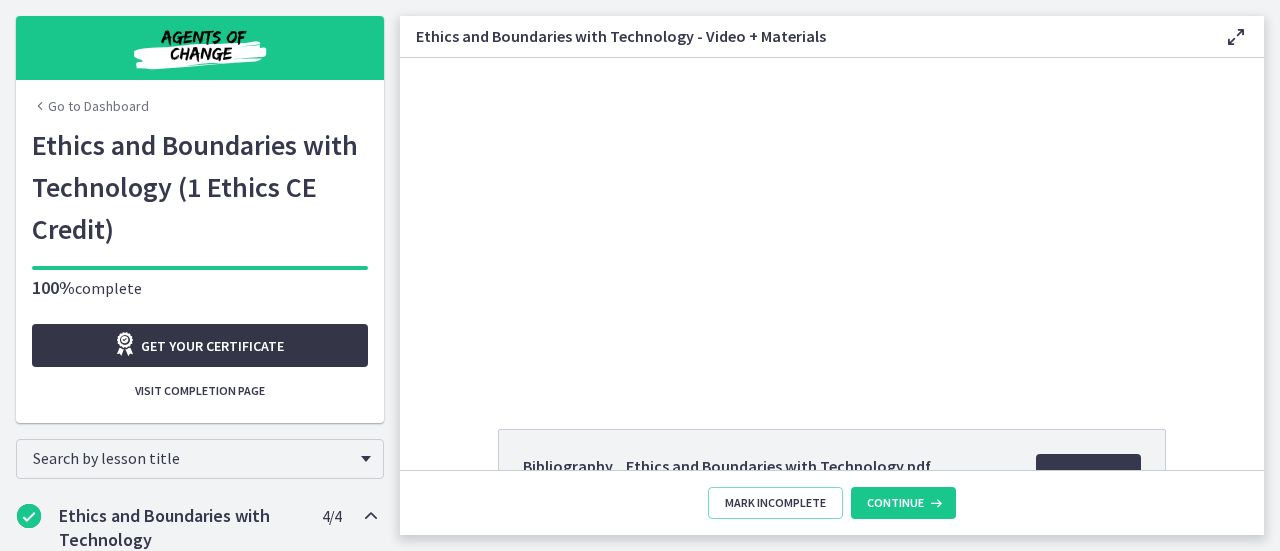 click on "Get your certificate" at bounding box center (200, 345) 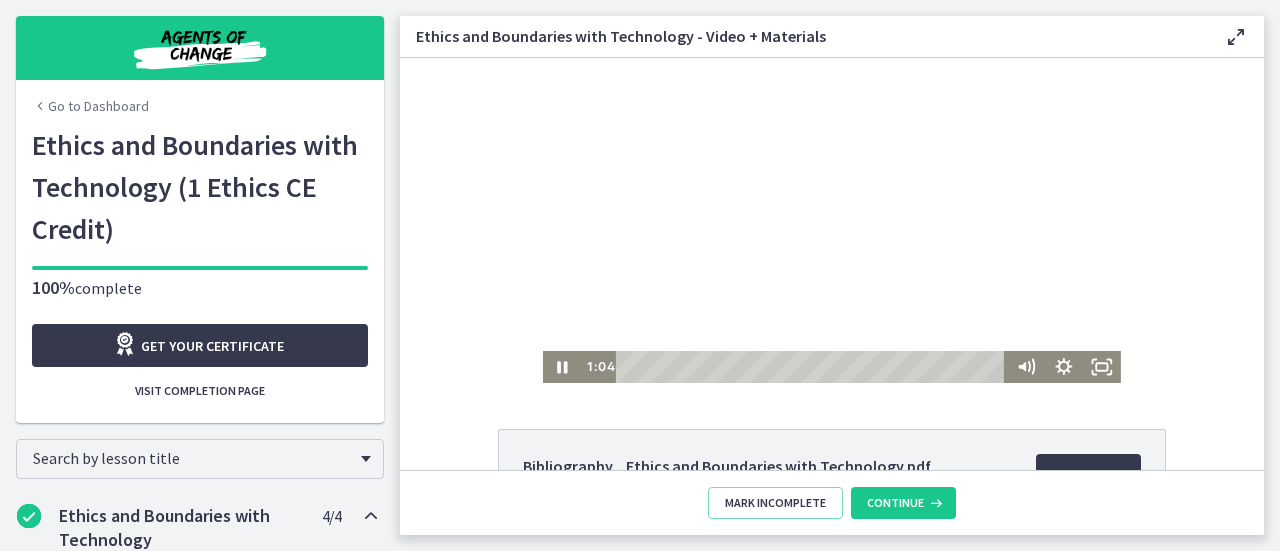 drag, startPoint x: 731, startPoint y: 201, endPoint x: 1126, endPoint y: 69, distance: 416.47208 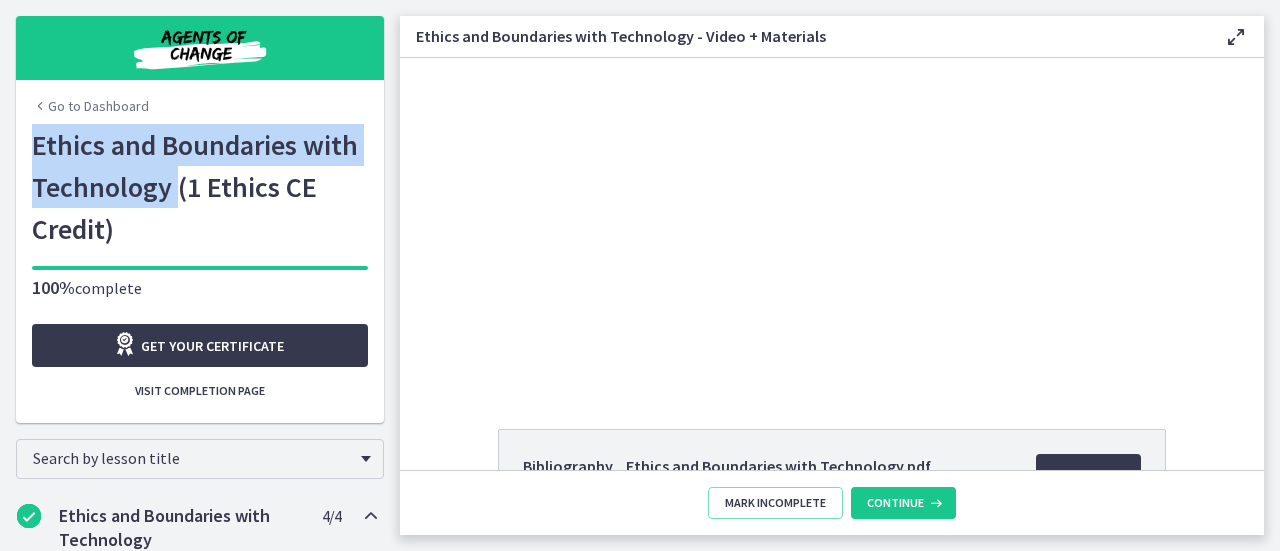 drag, startPoint x: 167, startPoint y: 191, endPoint x: 25, endPoint y: 148, distance: 148.36778 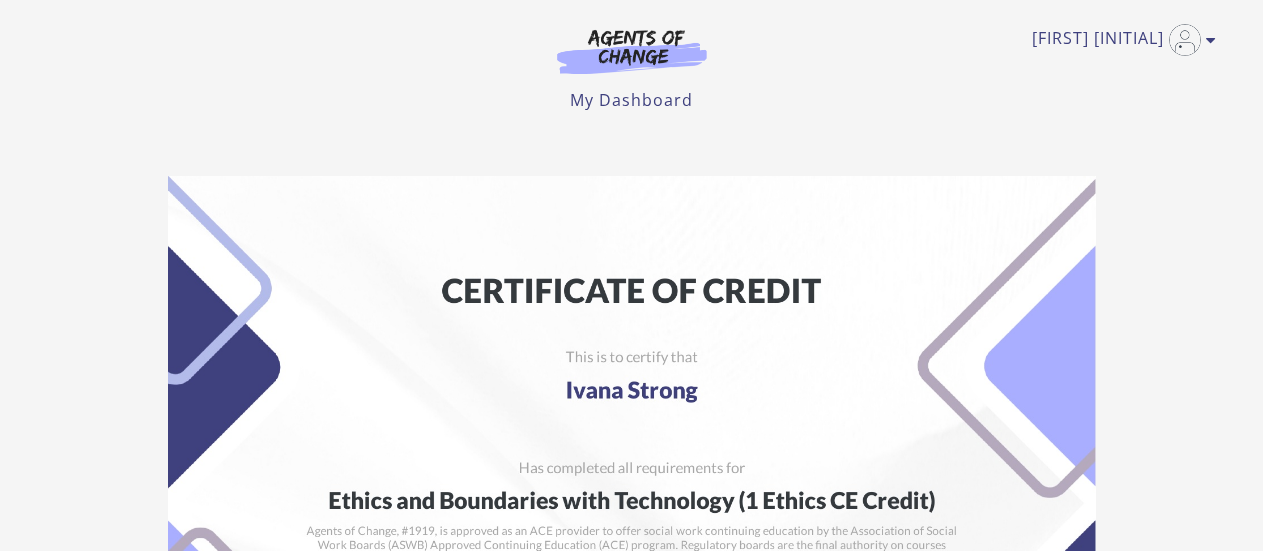 scroll, scrollTop: 0, scrollLeft: 0, axis: both 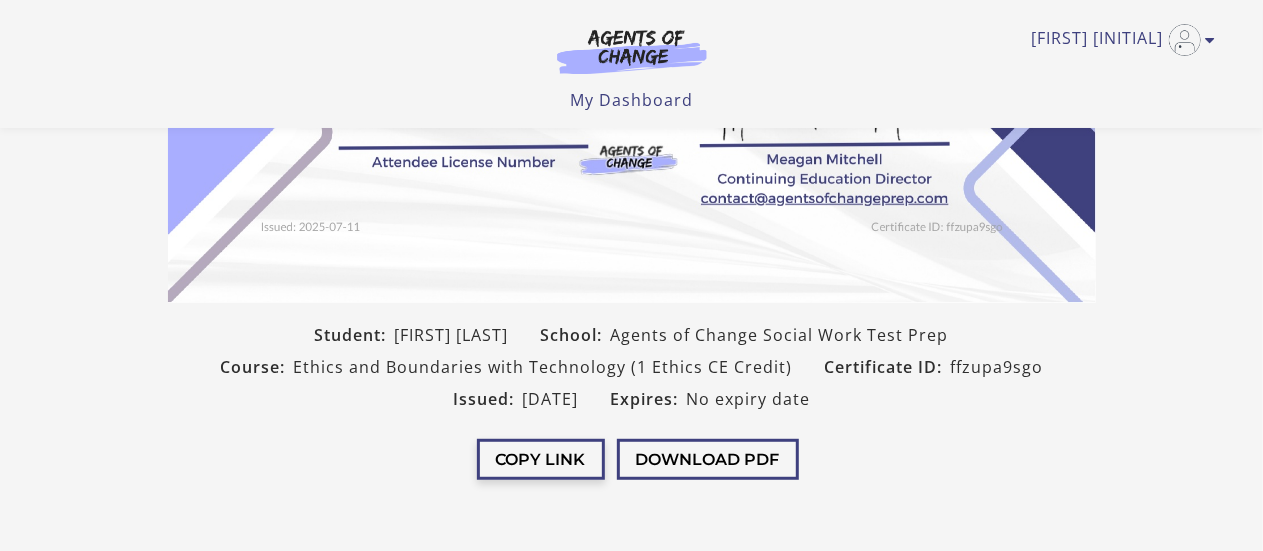 click on "Copy Link" at bounding box center (541, 459) 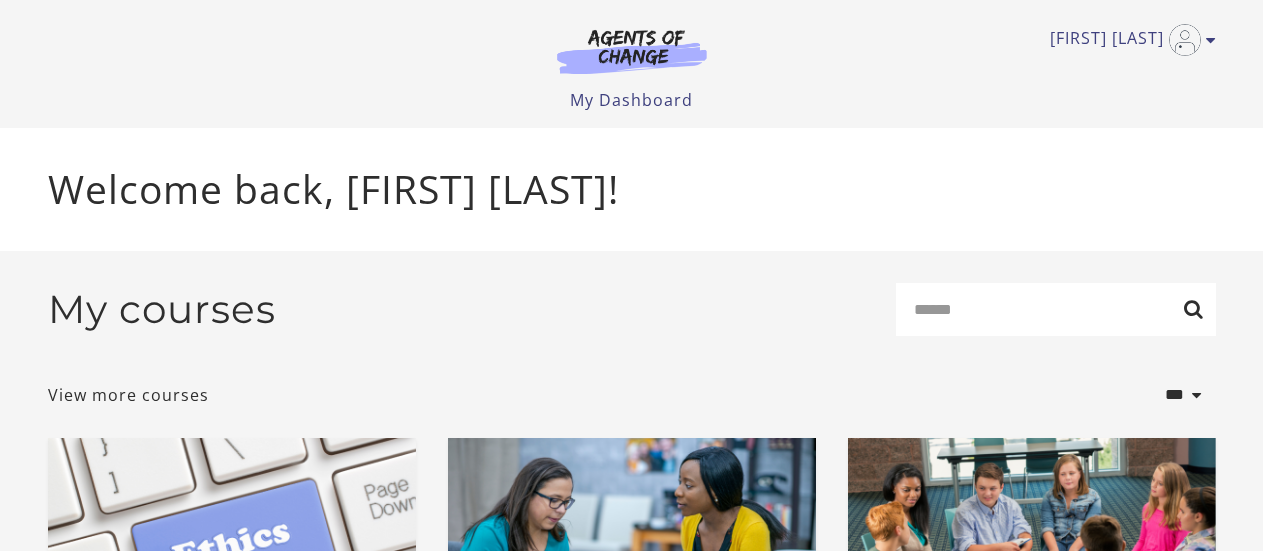 scroll, scrollTop: 0, scrollLeft: 0, axis: both 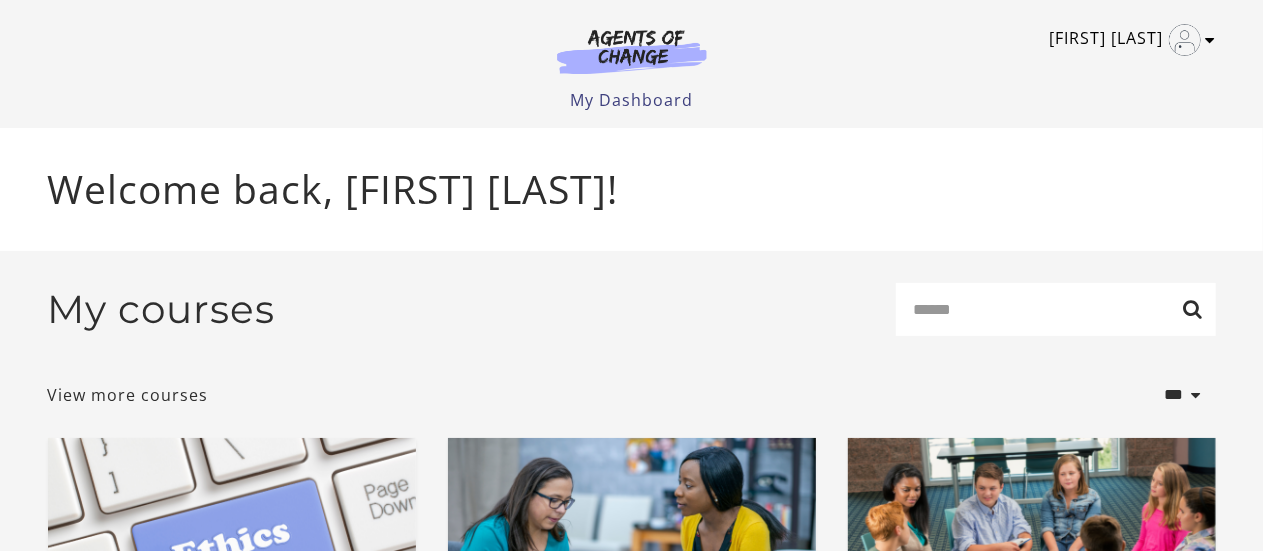 click at bounding box center (1211, 40) 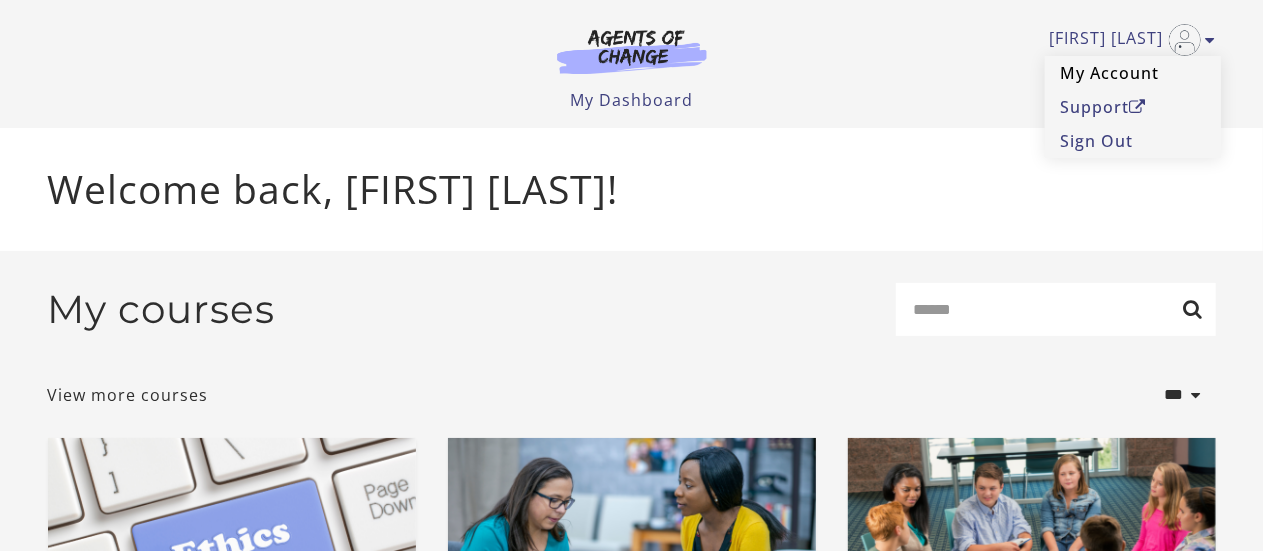 click on "My Account" at bounding box center [1133, 73] 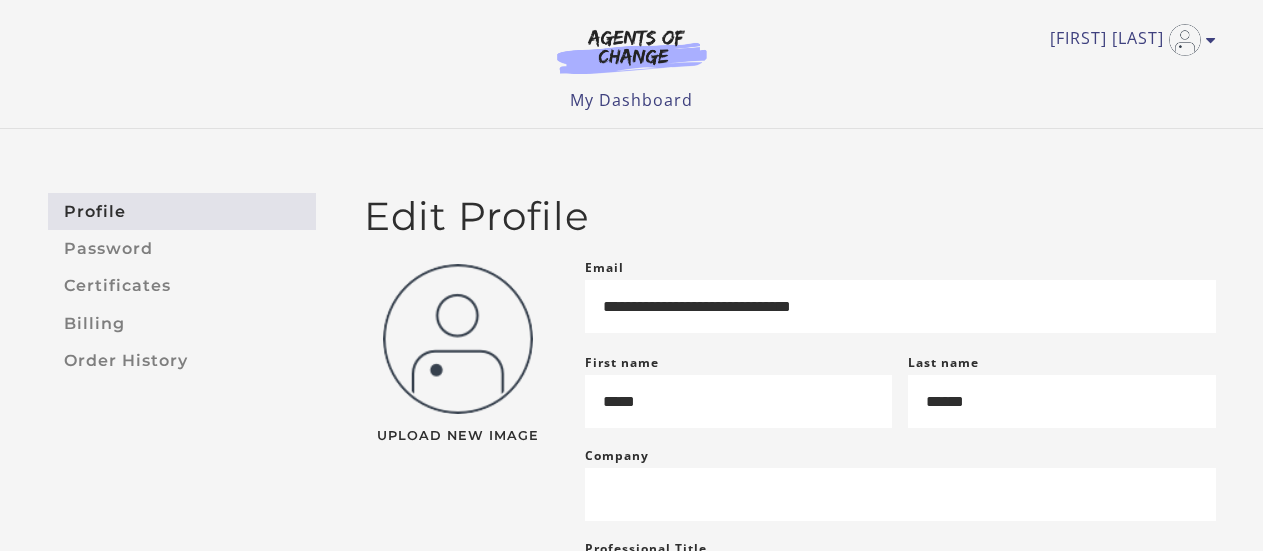 scroll, scrollTop: 0, scrollLeft: 0, axis: both 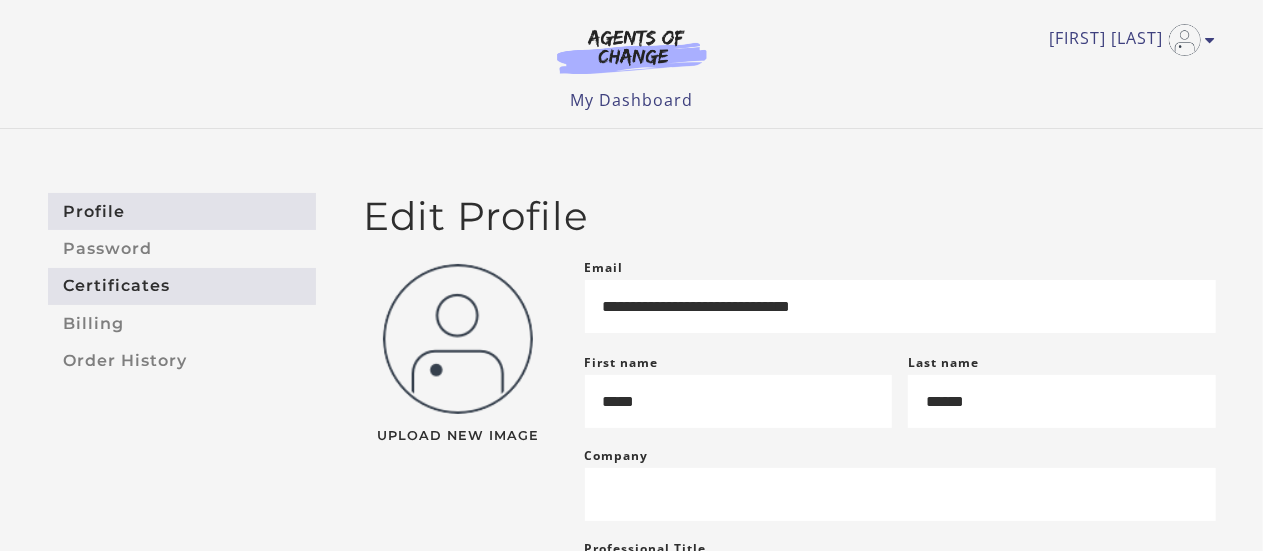 click on "Certificates" at bounding box center [182, 286] 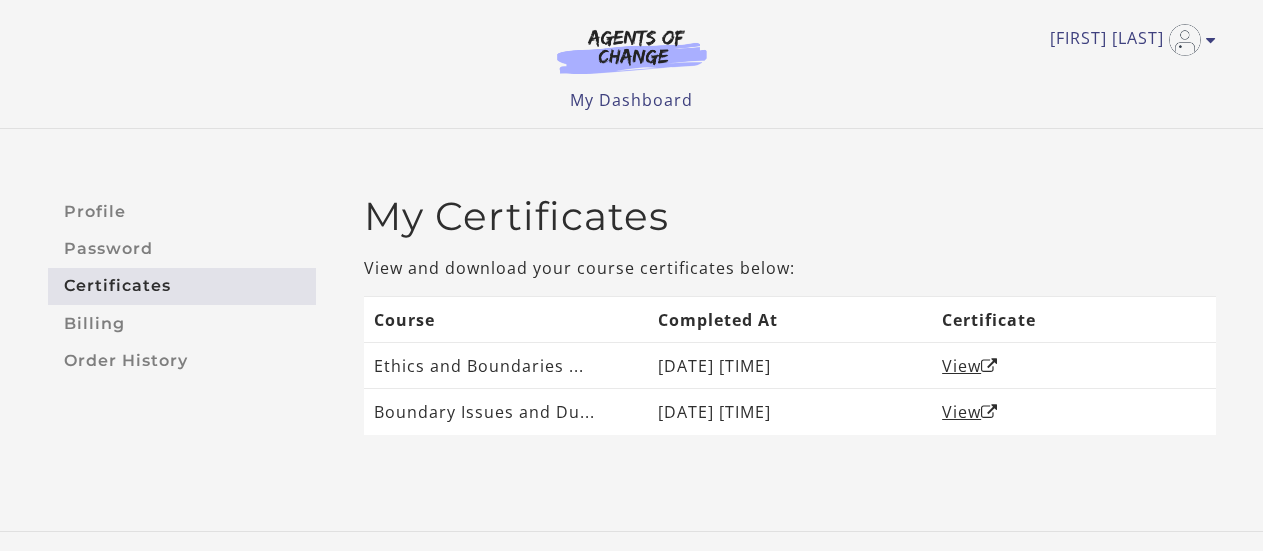 scroll, scrollTop: 0, scrollLeft: 0, axis: both 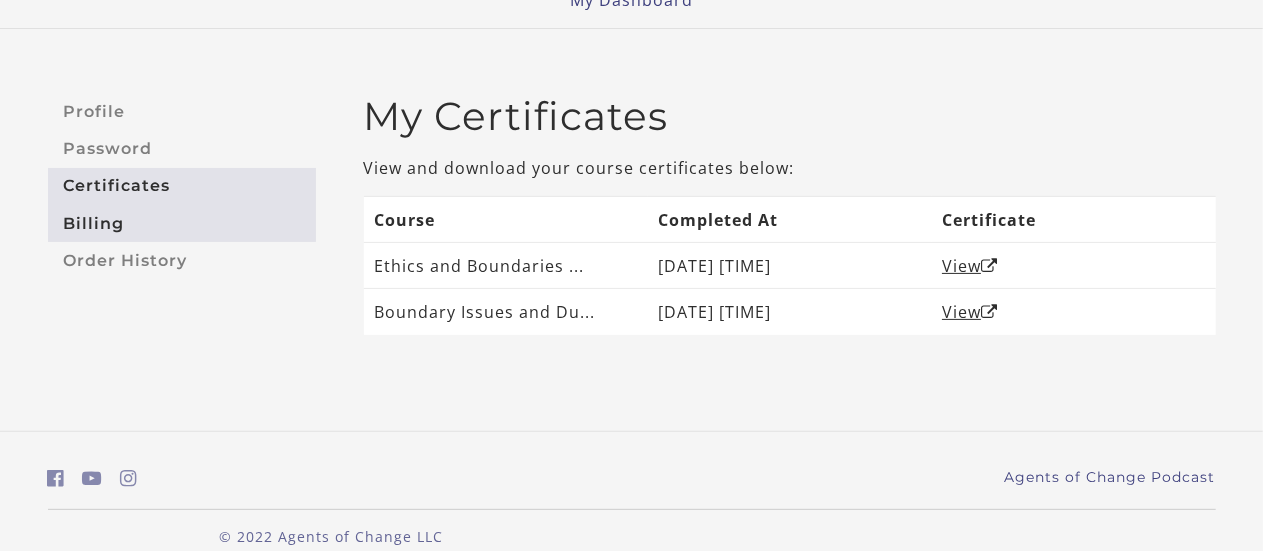 click on "Billing" at bounding box center [182, 223] 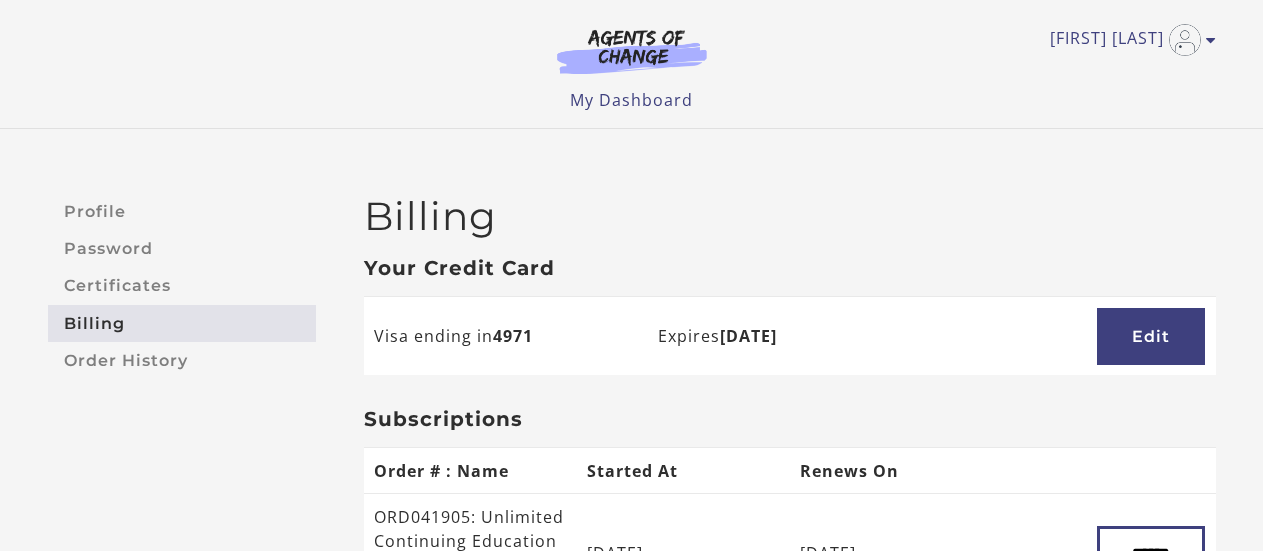 scroll, scrollTop: 0, scrollLeft: 0, axis: both 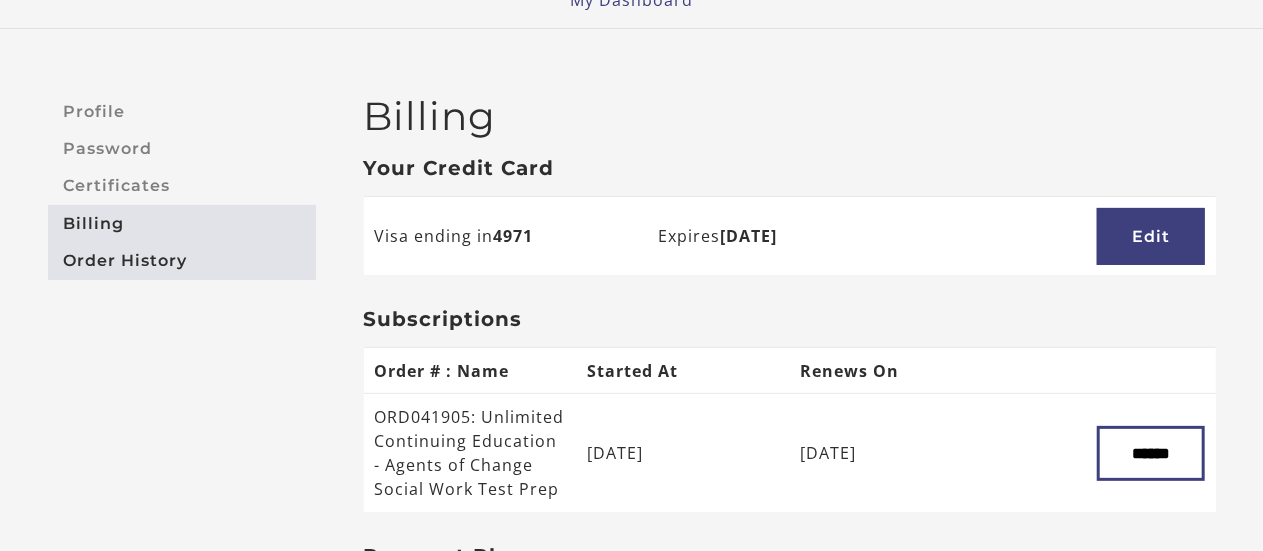 click on "Order History" at bounding box center [182, 260] 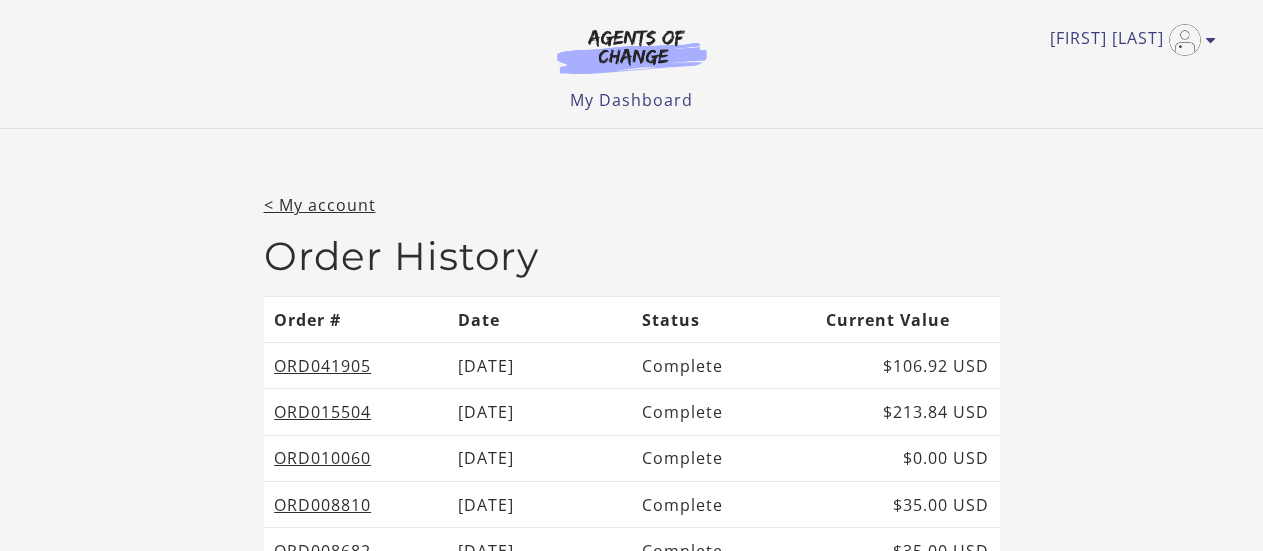 scroll, scrollTop: 0, scrollLeft: 0, axis: both 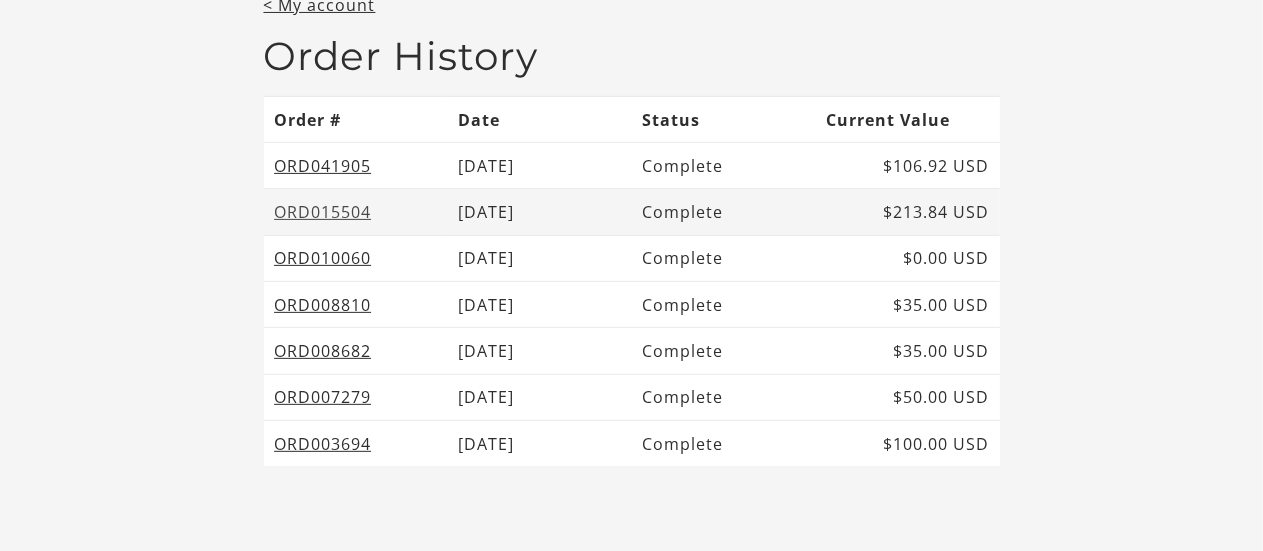 click on "ORD015504" at bounding box center [322, 212] 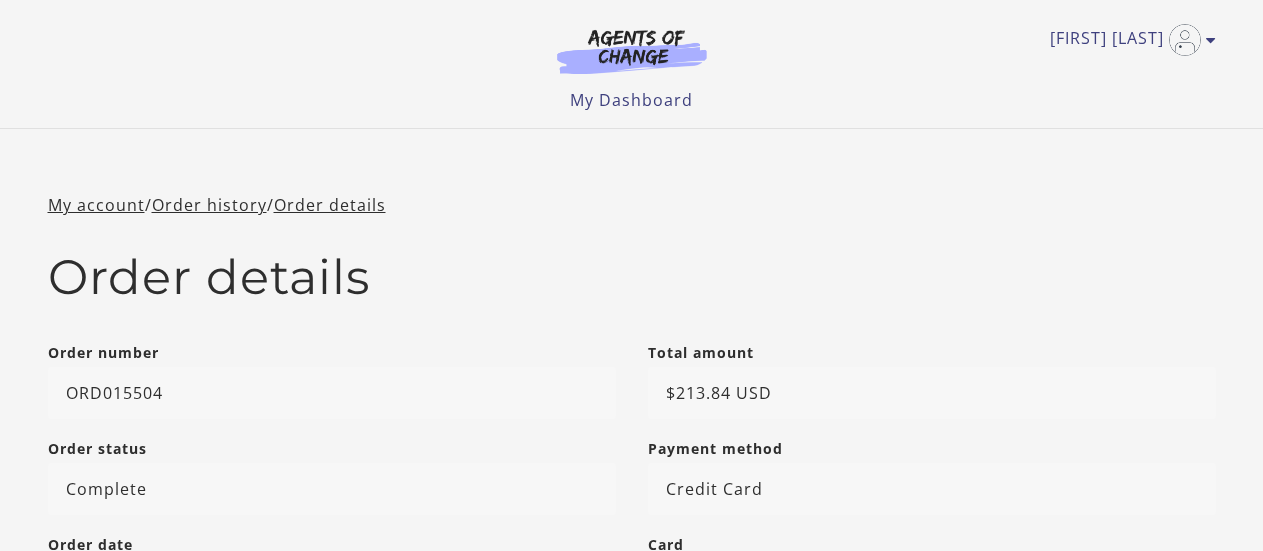 scroll, scrollTop: 0, scrollLeft: 0, axis: both 